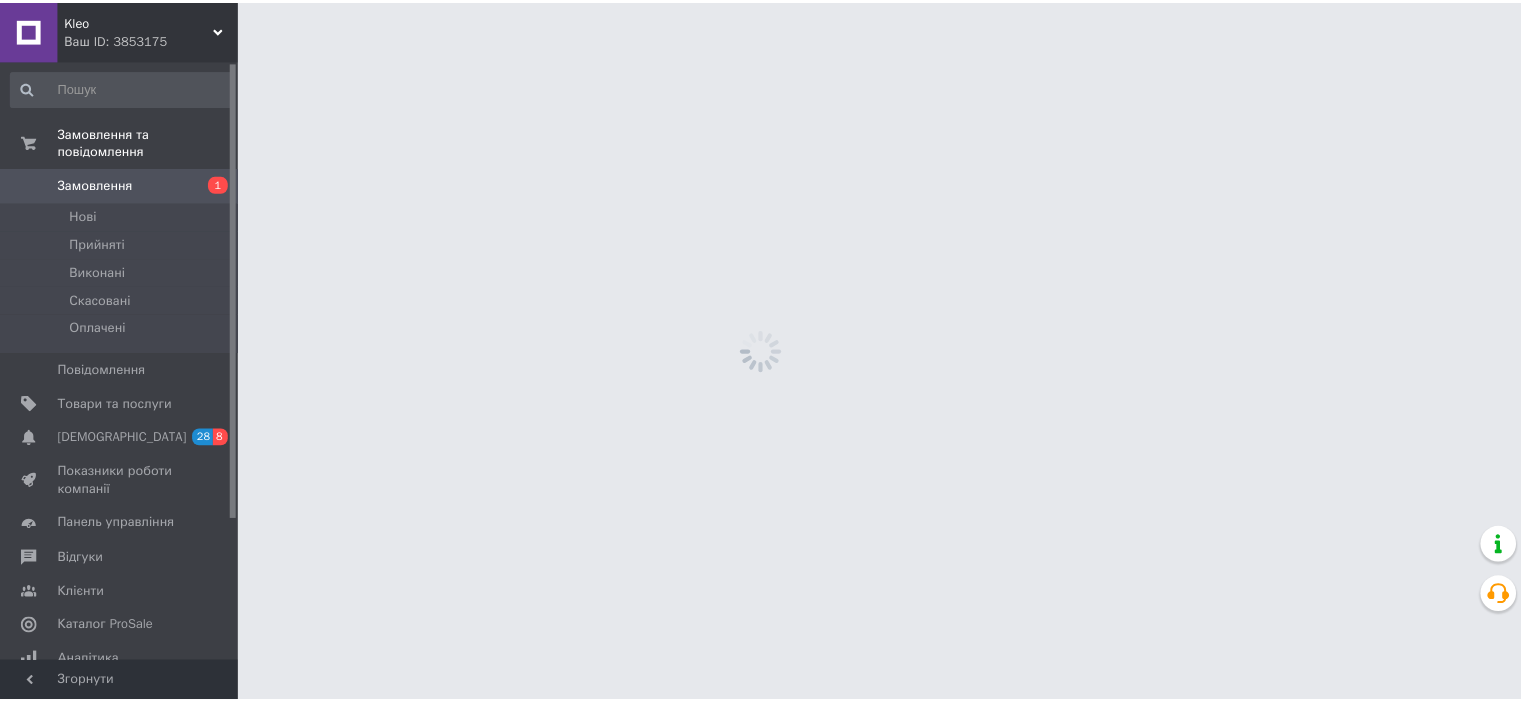 scroll, scrollTop: 0, scrollLeft: 0, axis: both 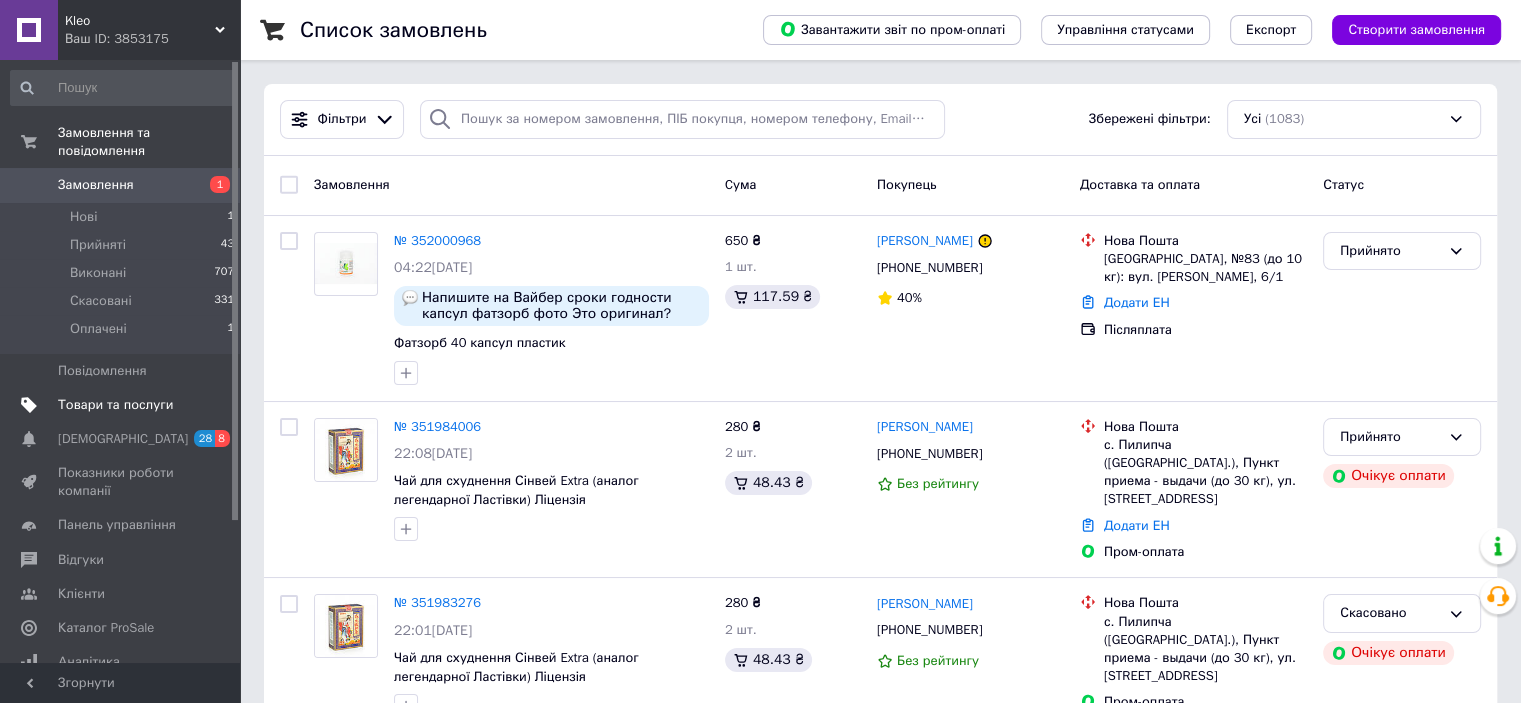 click on "Товари та послуги" at bounding box center [115, 405] 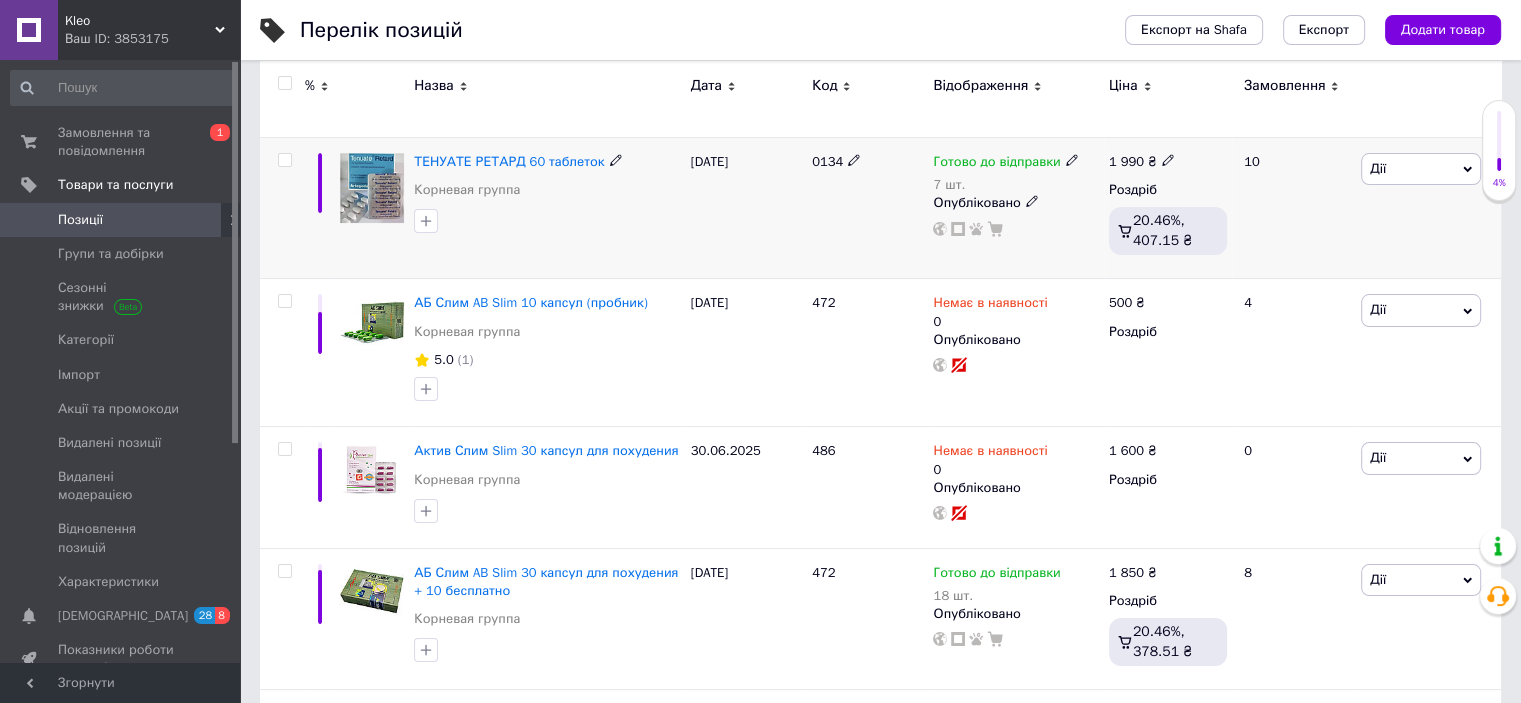 scroll, scrollTop: 300, scrollLeft: 0, axis: vertical 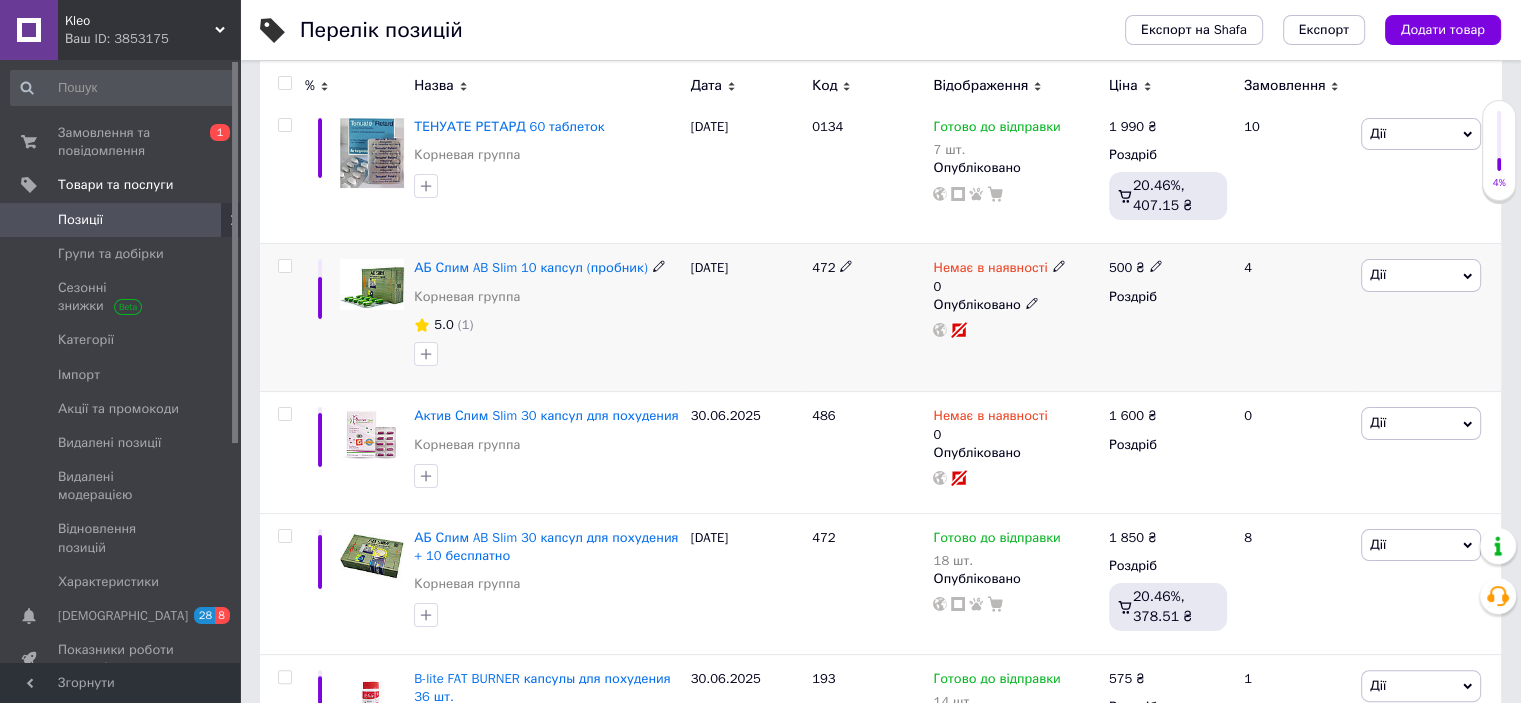 click 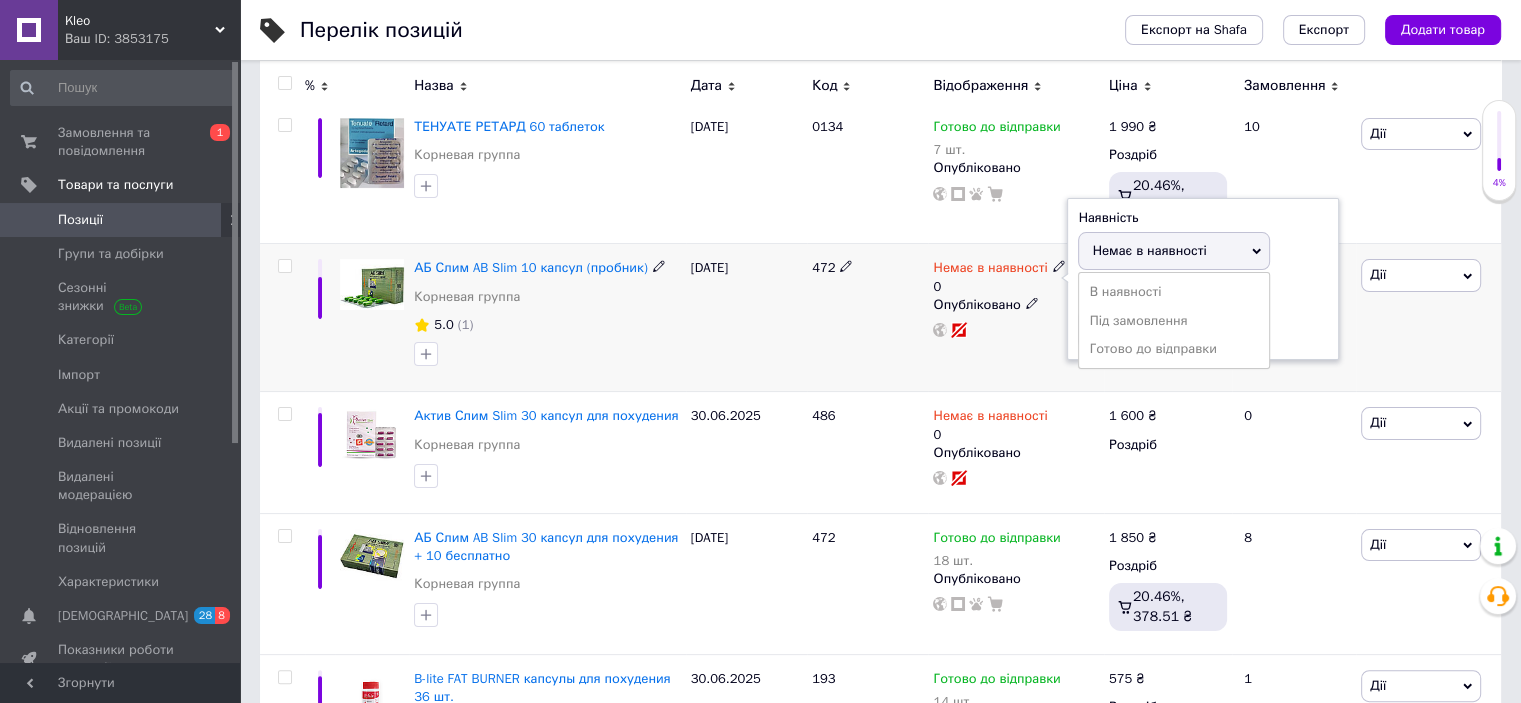 click on "Готово до відправки" at bounding box center [1174, 349] 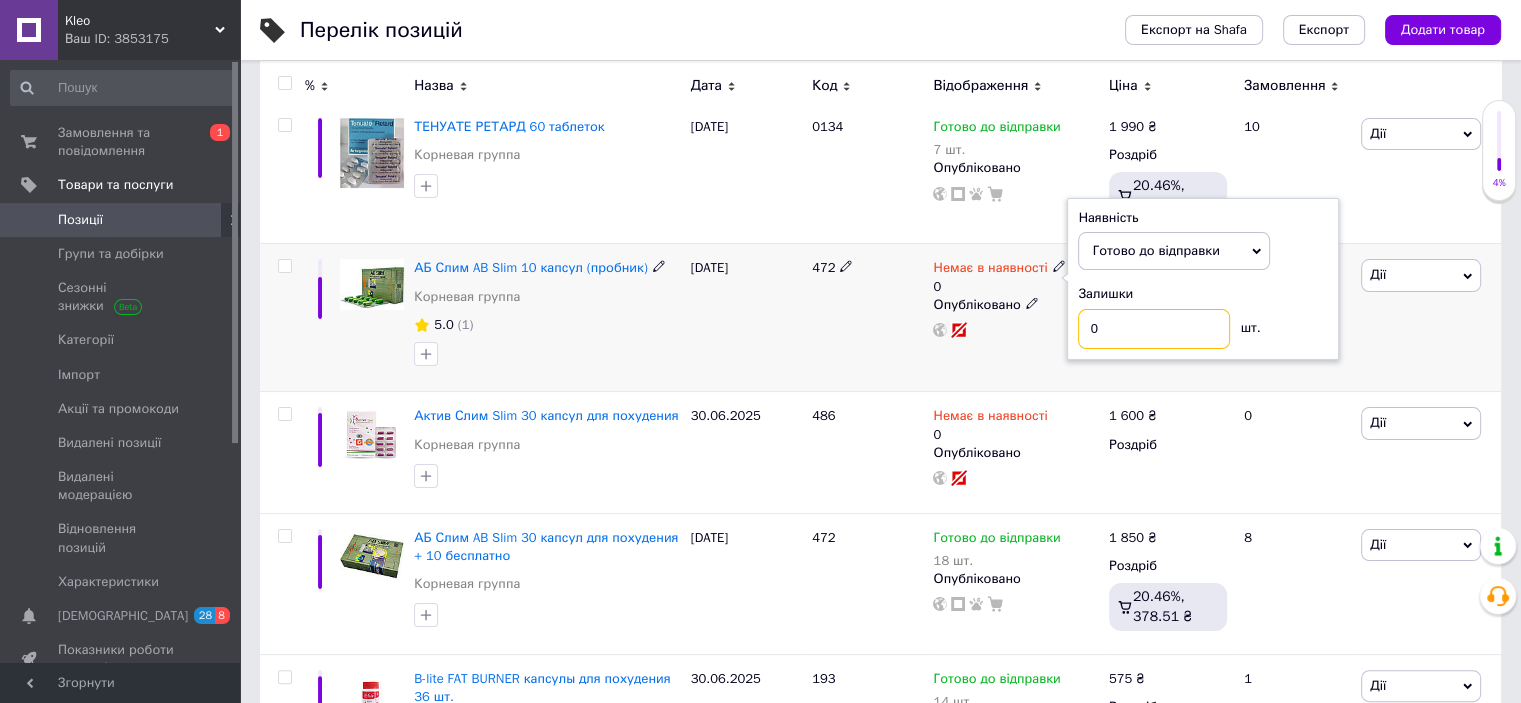 drag, startPoint x: 1116, startPoint y: 332, endPoint x: 1065, endPoint y: 329, distance: 51.088158 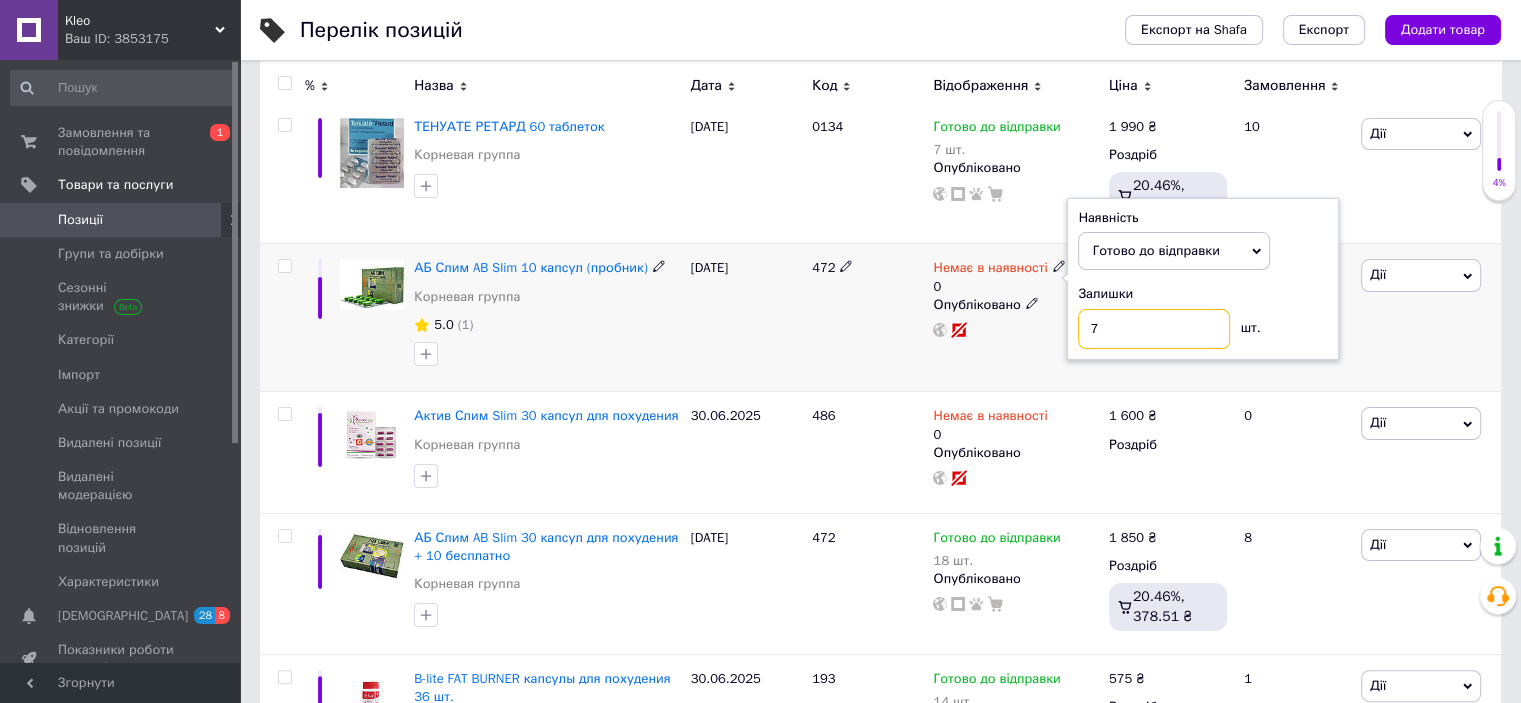 type on "7" 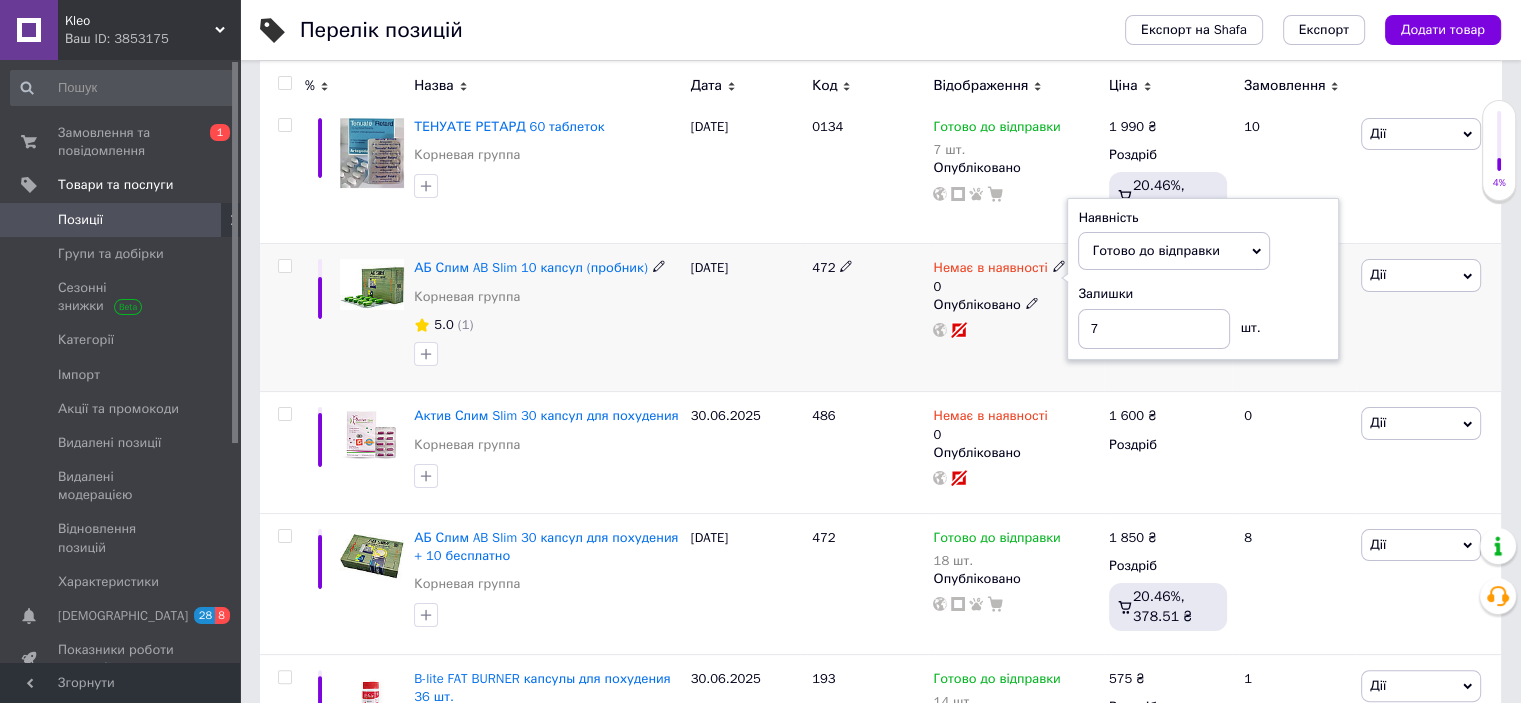 click on "472" at bounding box center [867, 318] 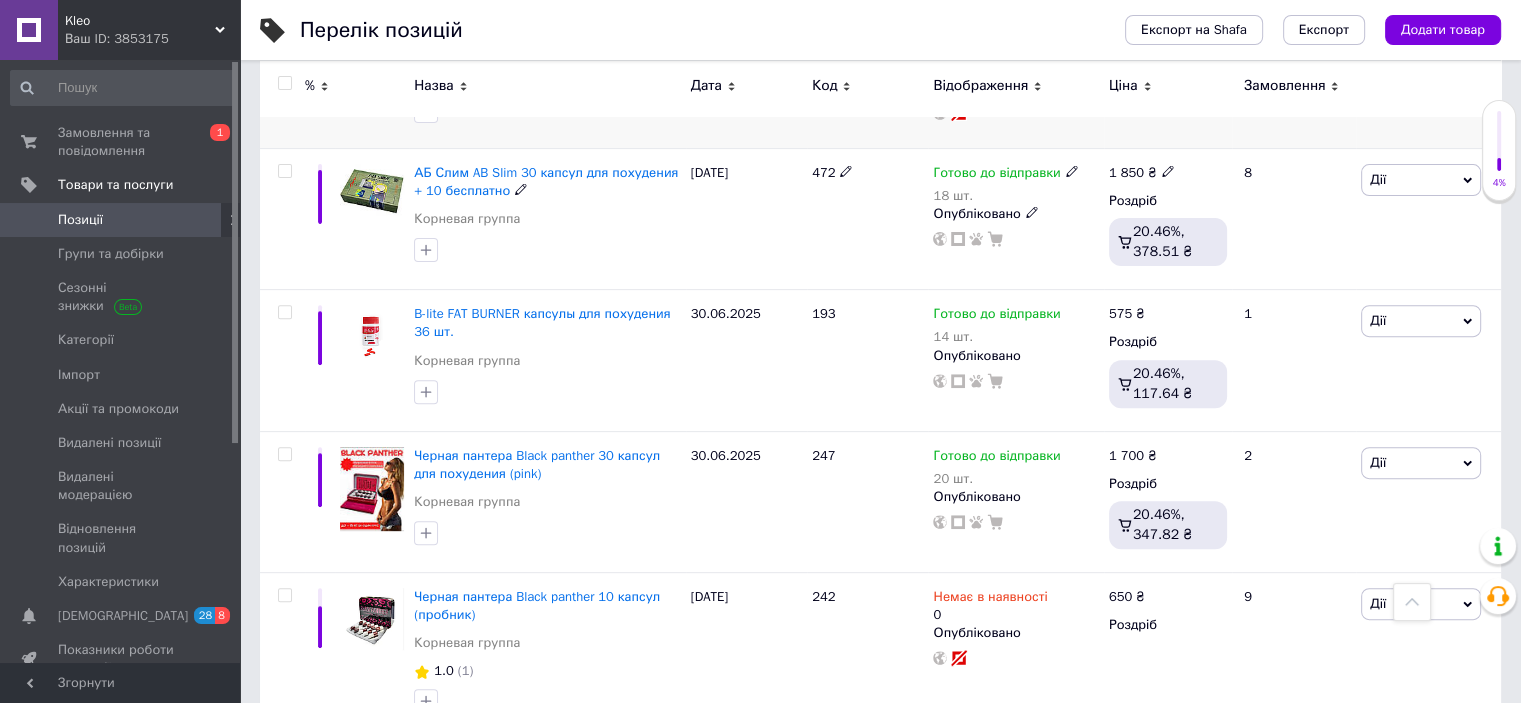 scroll, scrollTop: 700, scrollLeft: 0, axis: vertical 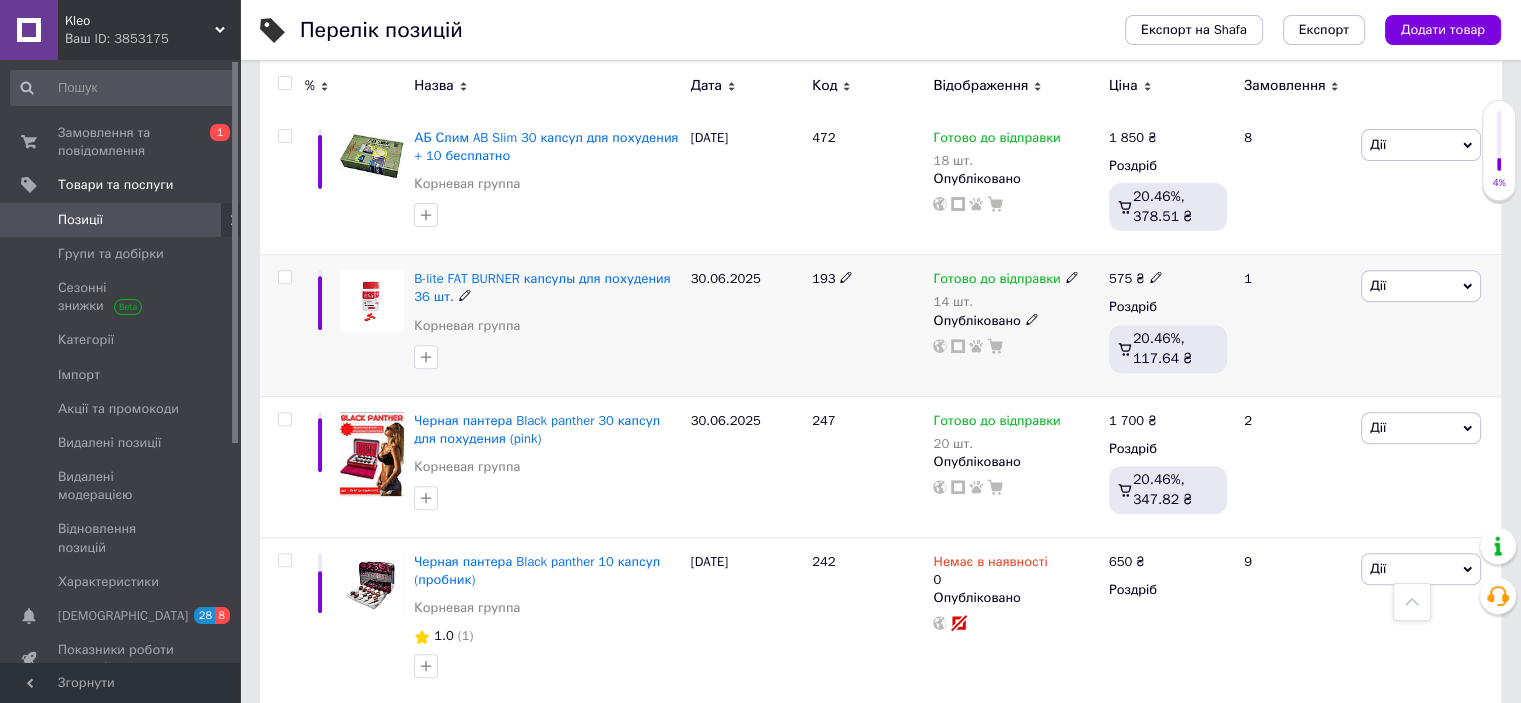 click on "575" at bounding box center [1120, 278] 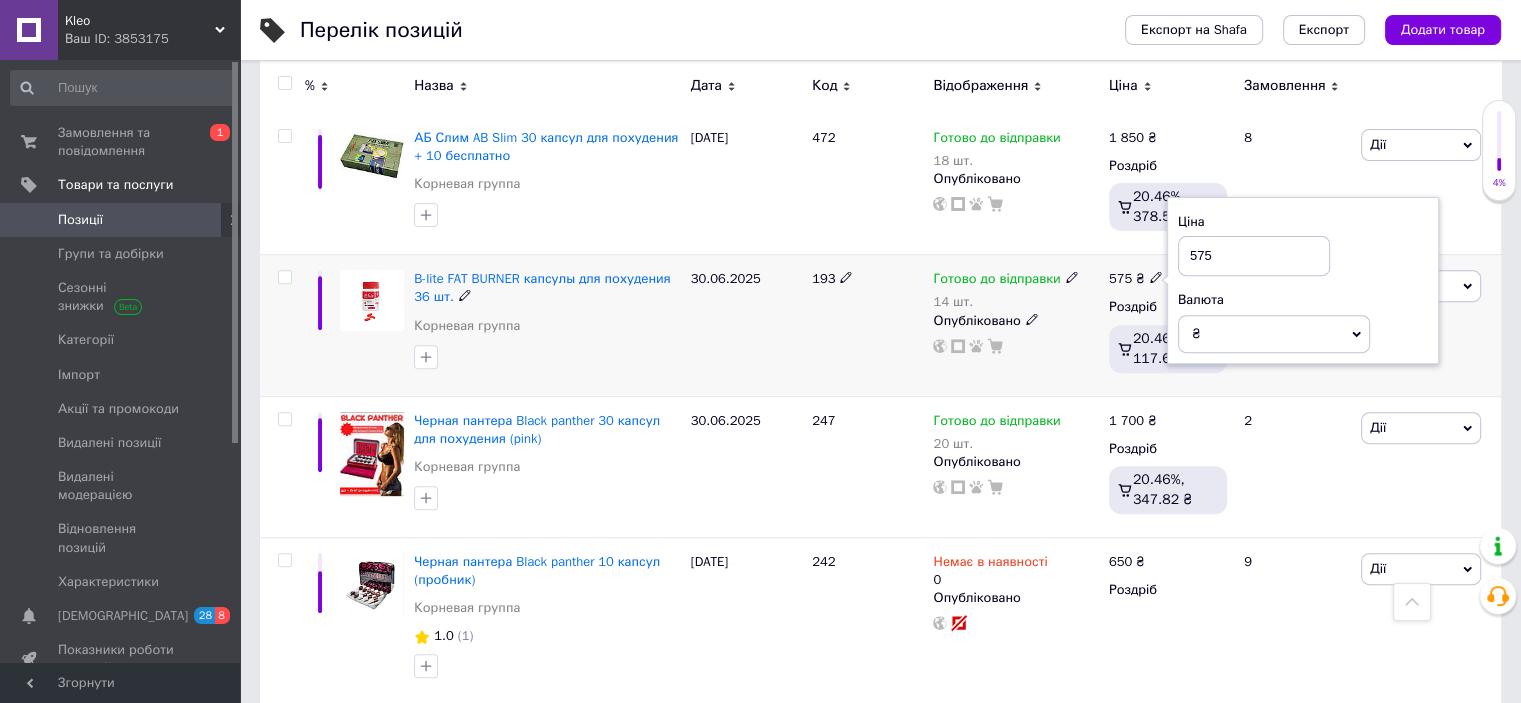 click on "193" at bounding box center [867, 325] 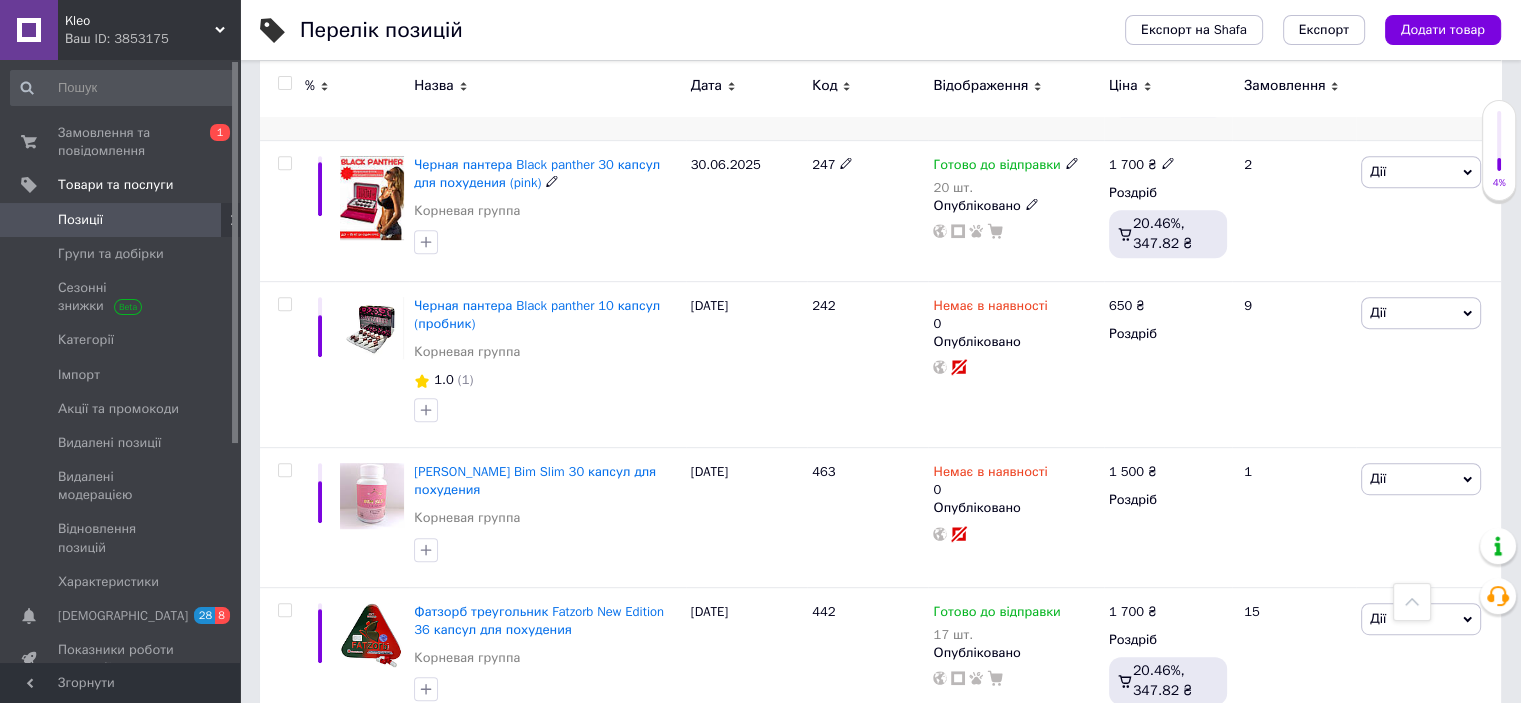 scroll, scrollTop: 1000, scrollLeft: 0, axis: vertical 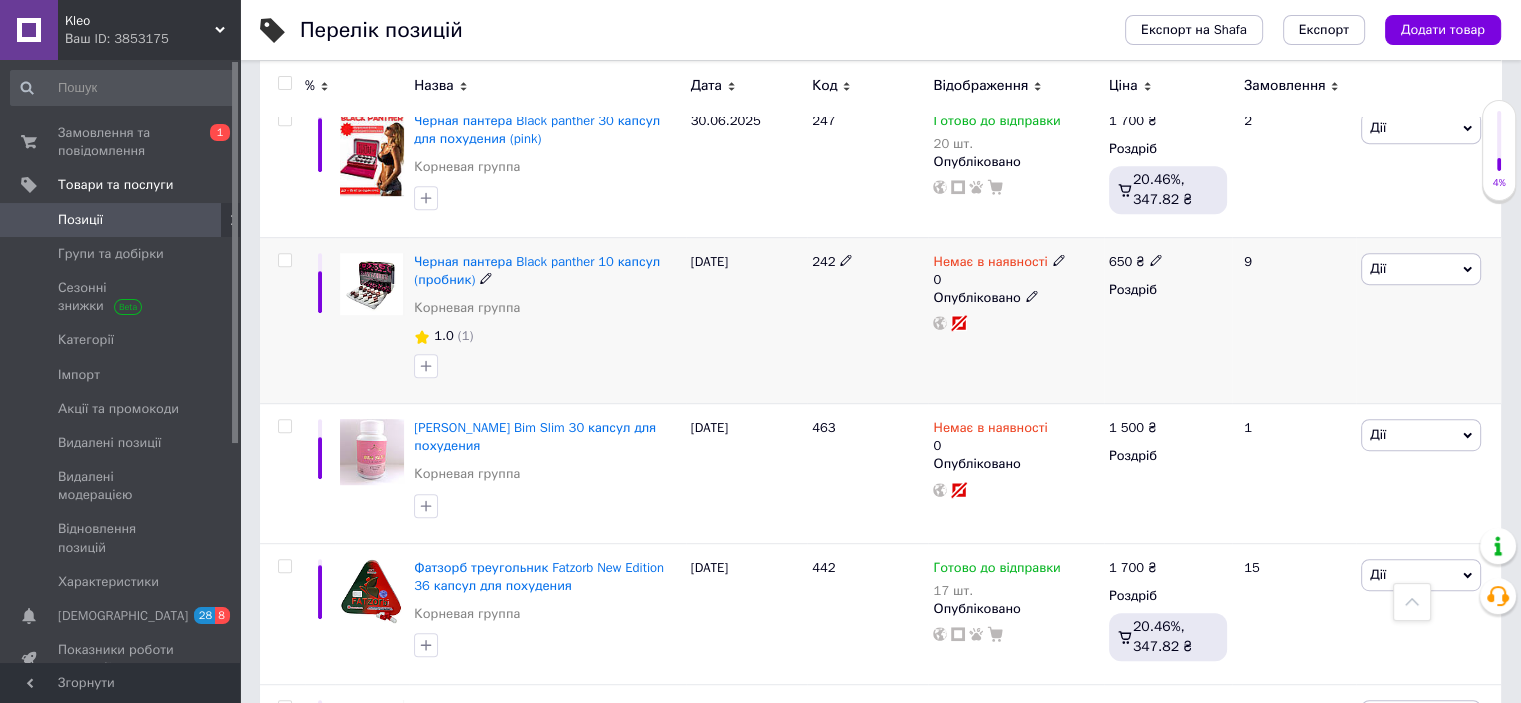 click 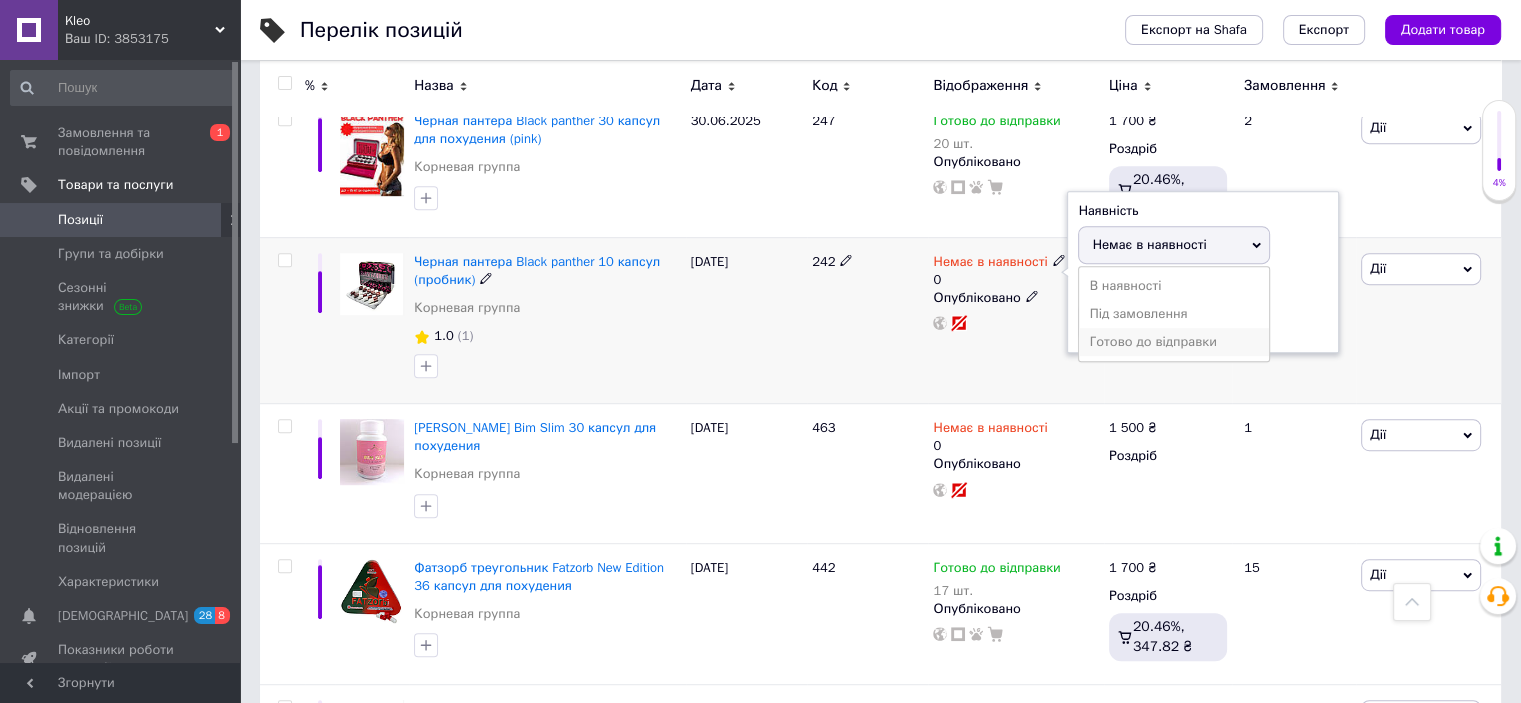 click on "Готово до відправки" at bounding box center (1174, 342) 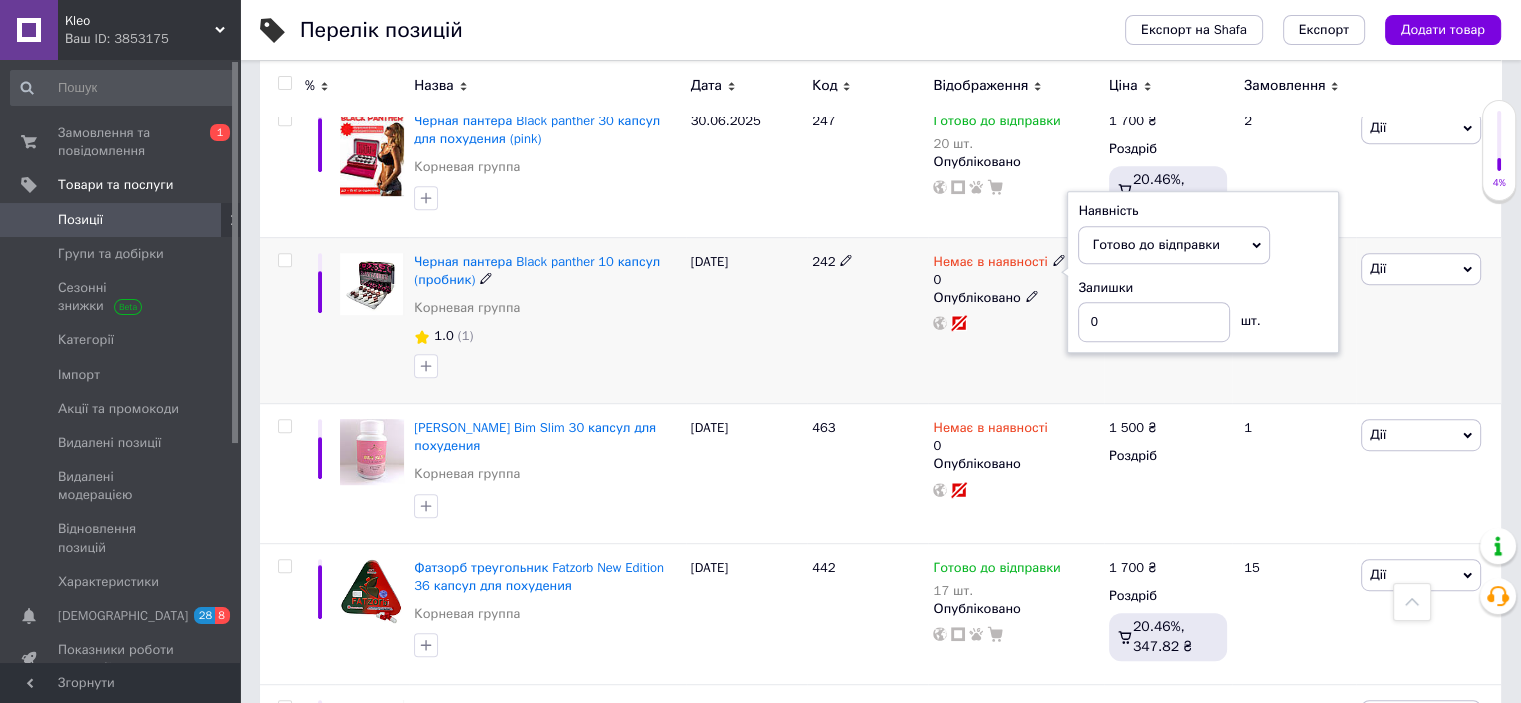 click on "242" at bounding box center (867, 320) 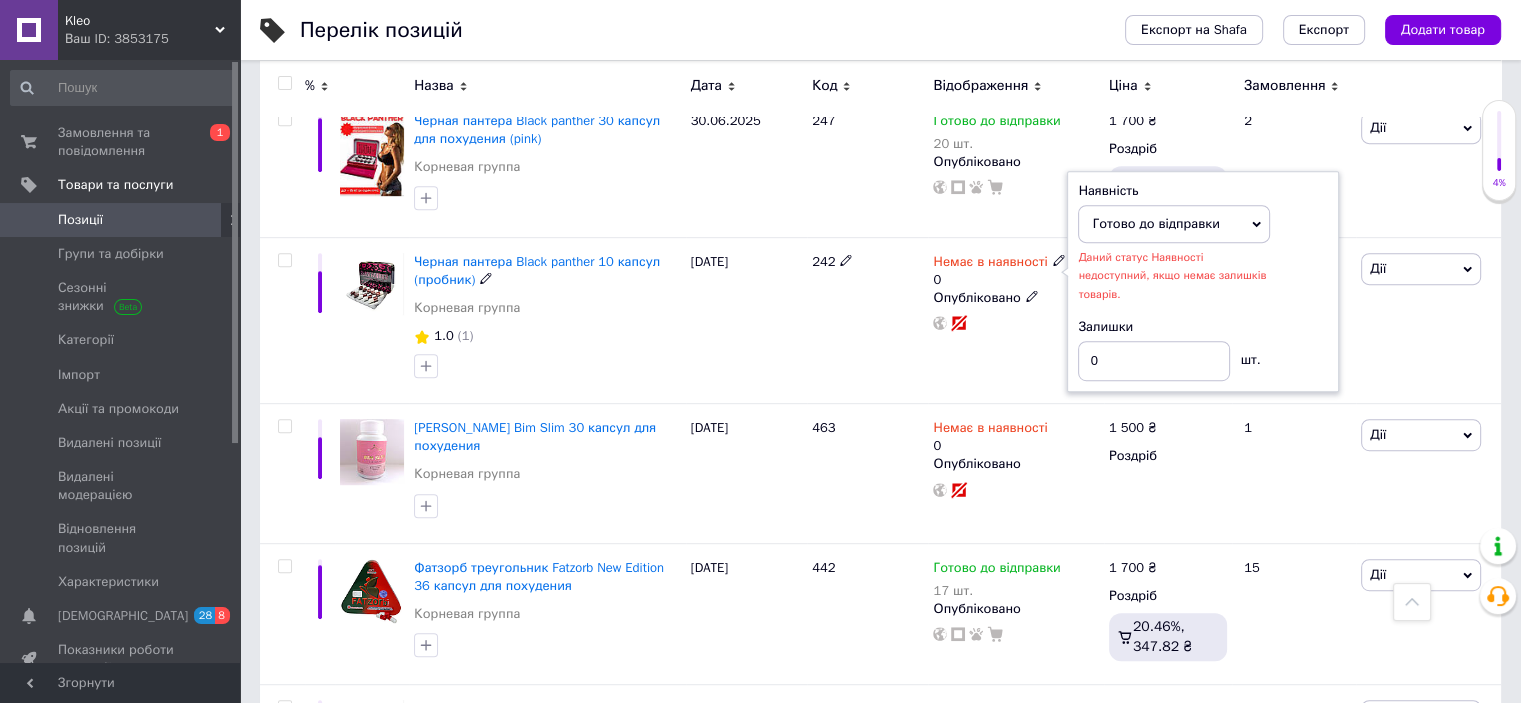 click on "Готово до відправки" at bounding box center (1174, 224) 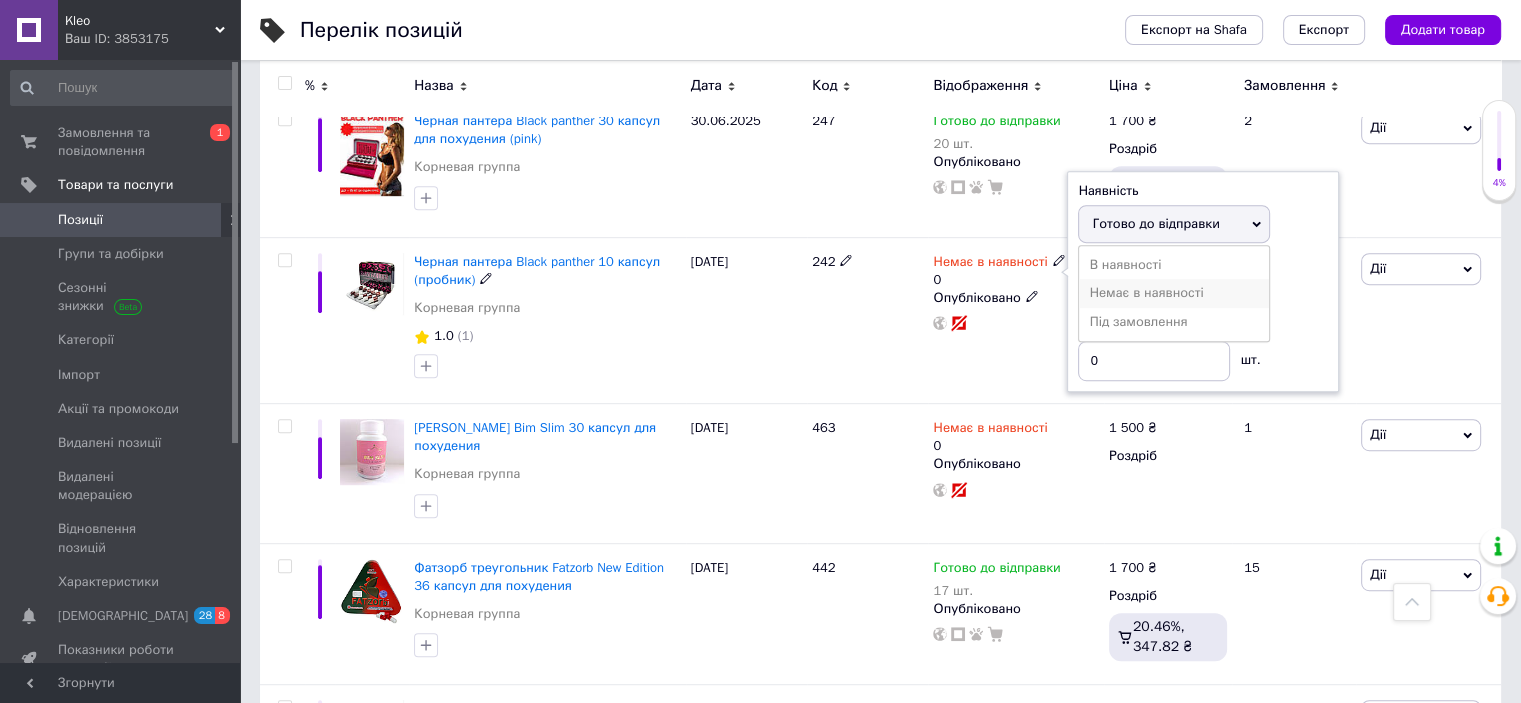 click on "Немає в наявності" at bounding box center [1174, 293] 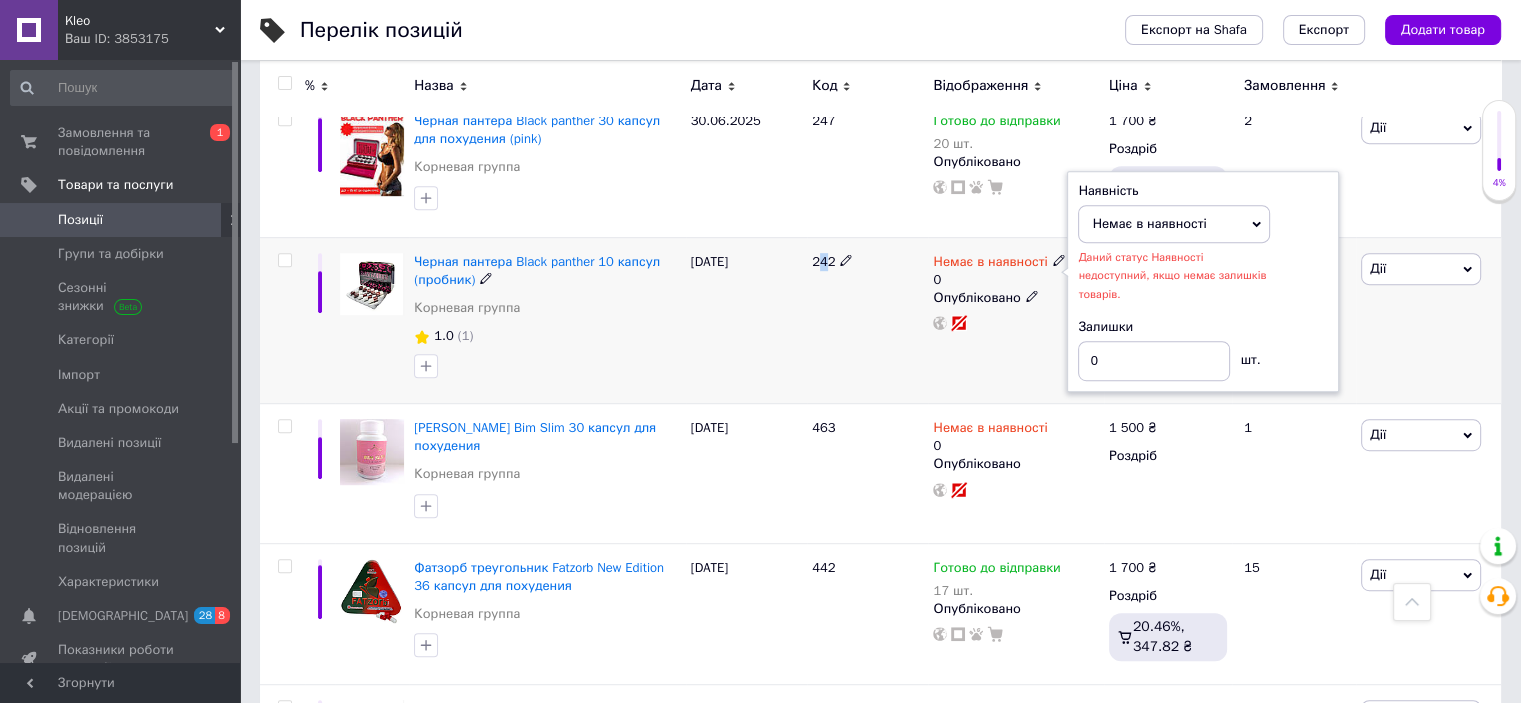 click on "242" at bounding box center (867, 320) 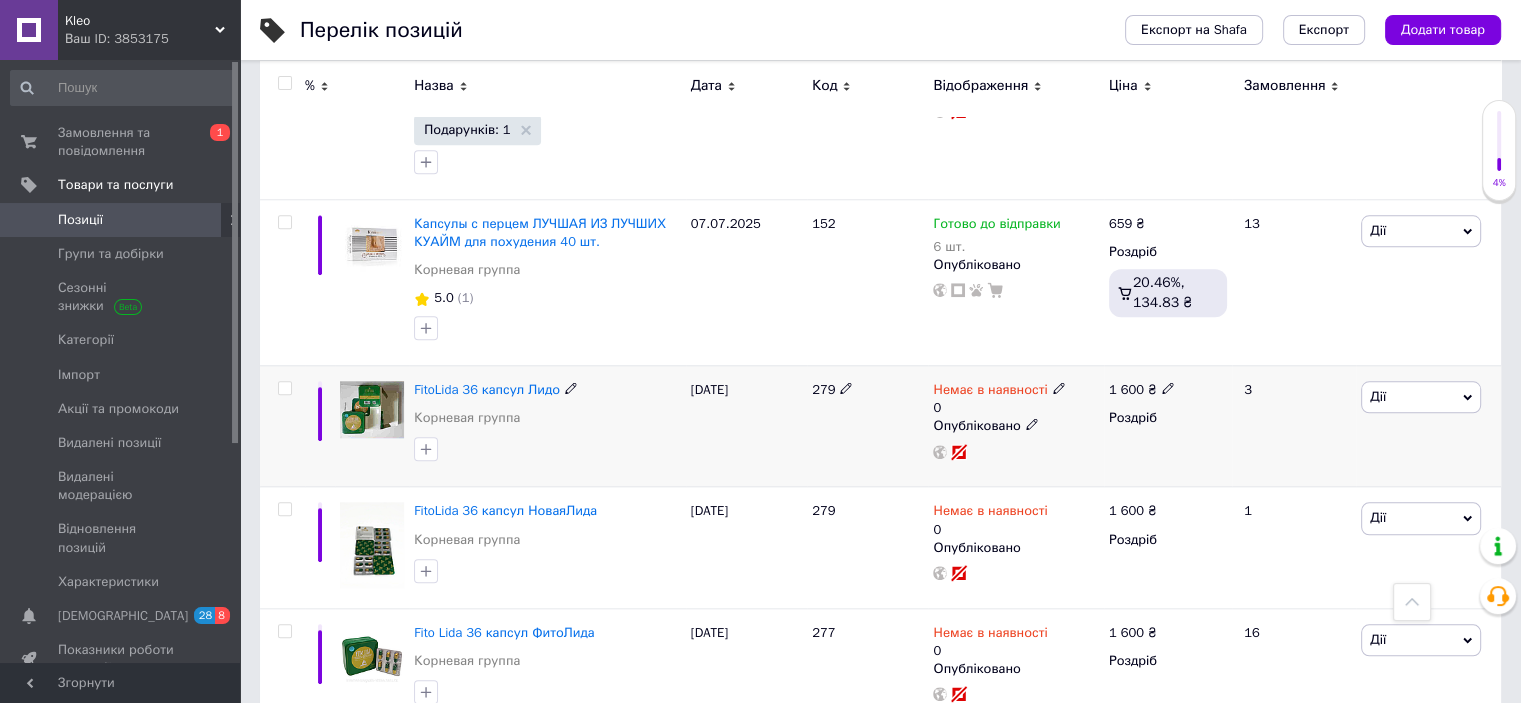 scroll, scrollTop: 1900, scrollLeft: 0, axis: vertical 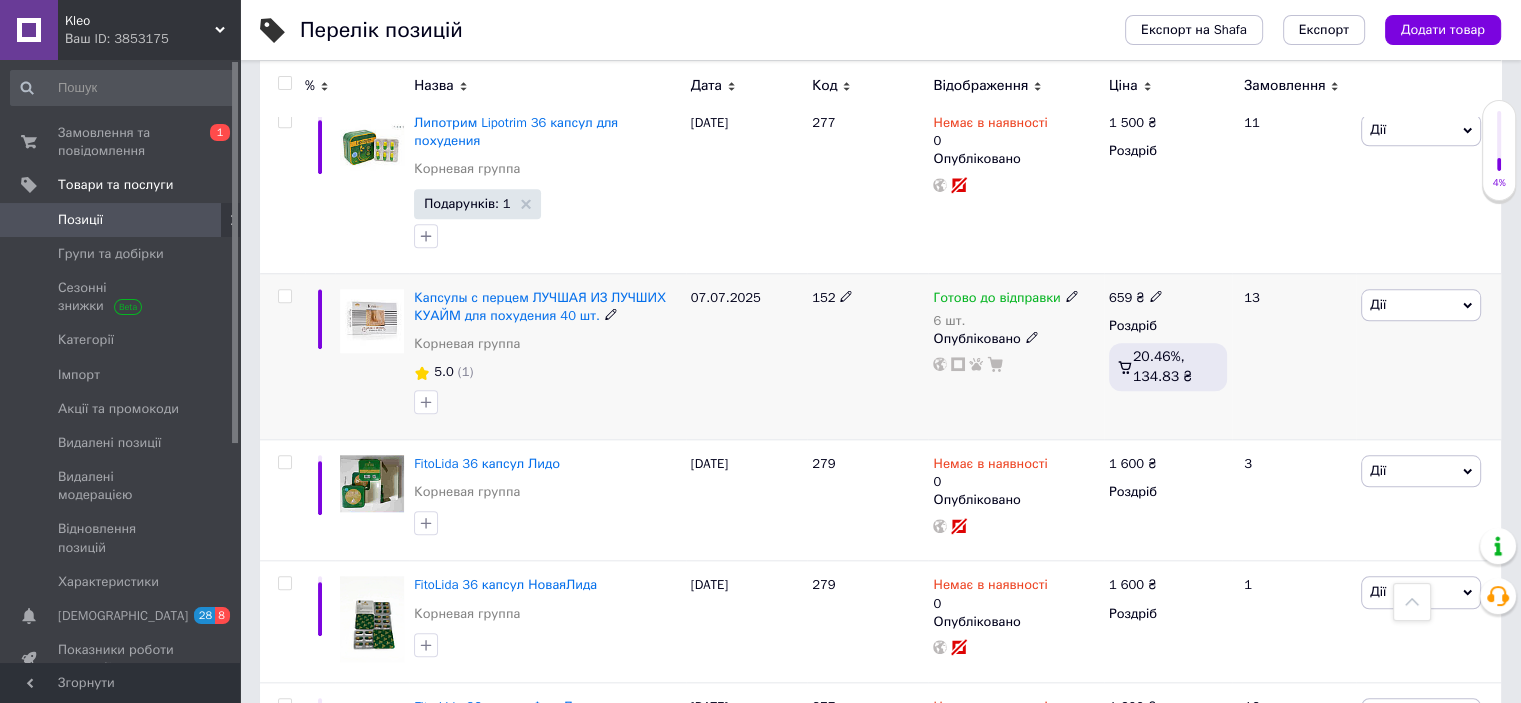 click 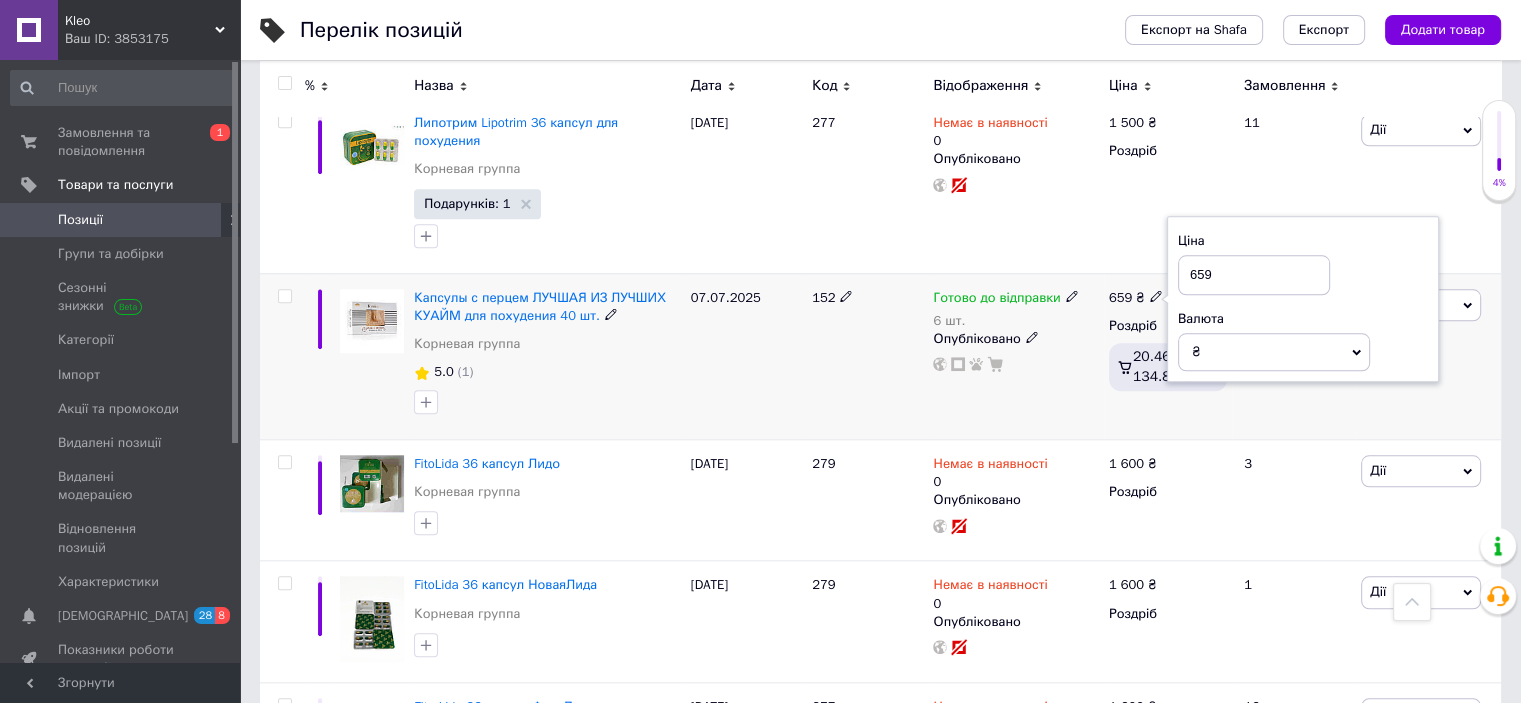 drag, startPoint x: 1193, startPoint y: 235, endPoint x: 1220, endPoint y: 233, distance: 27.073973 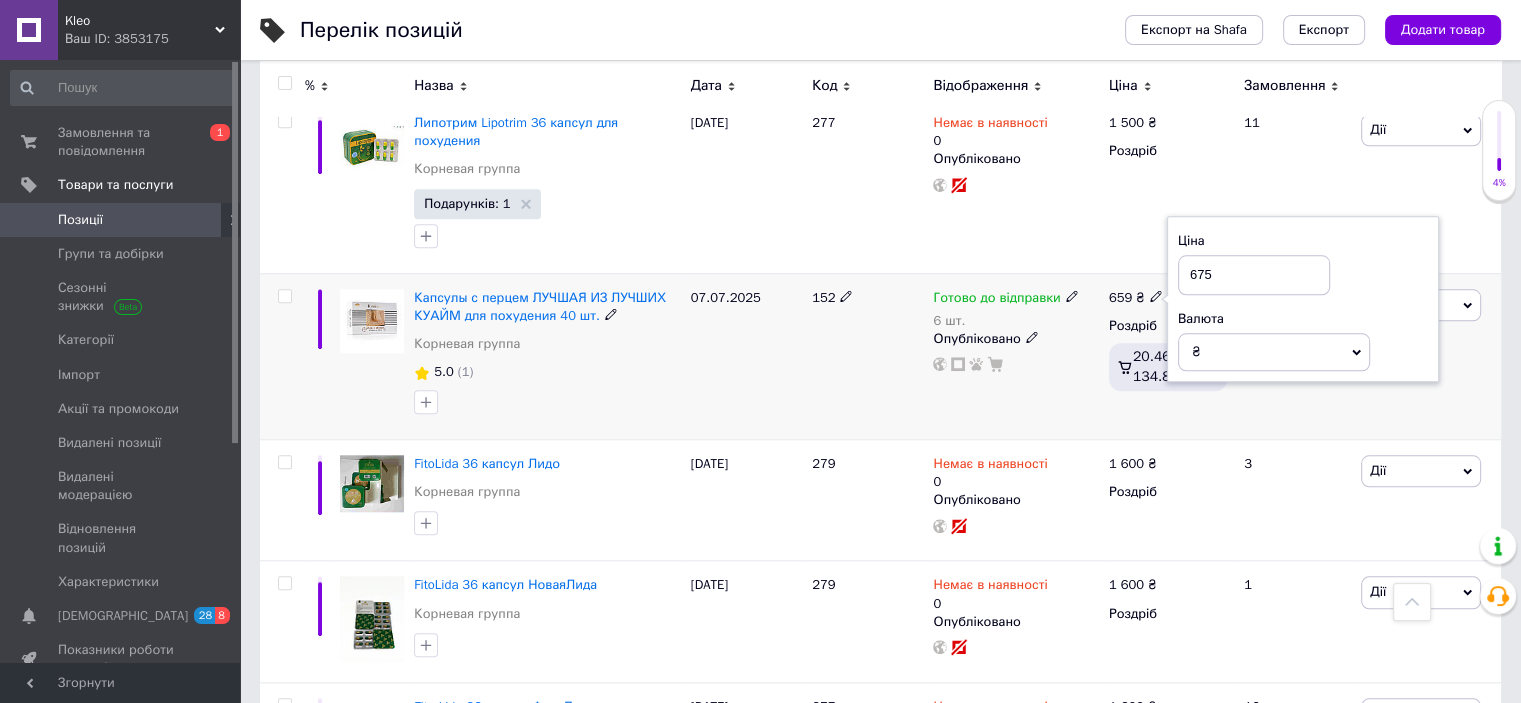 type on "675" 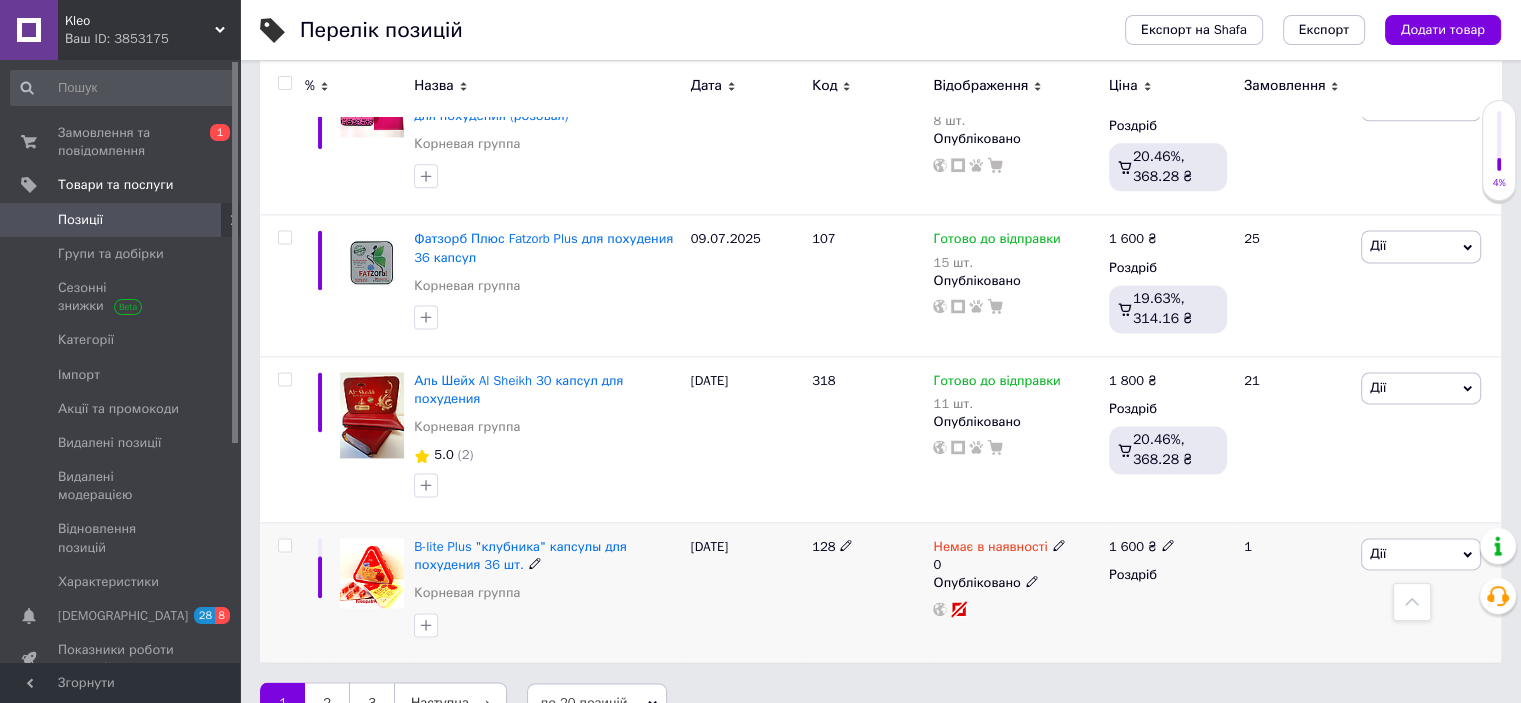 scroll, scrollTop: 2612, scrollLeft: 0, axis: vertical 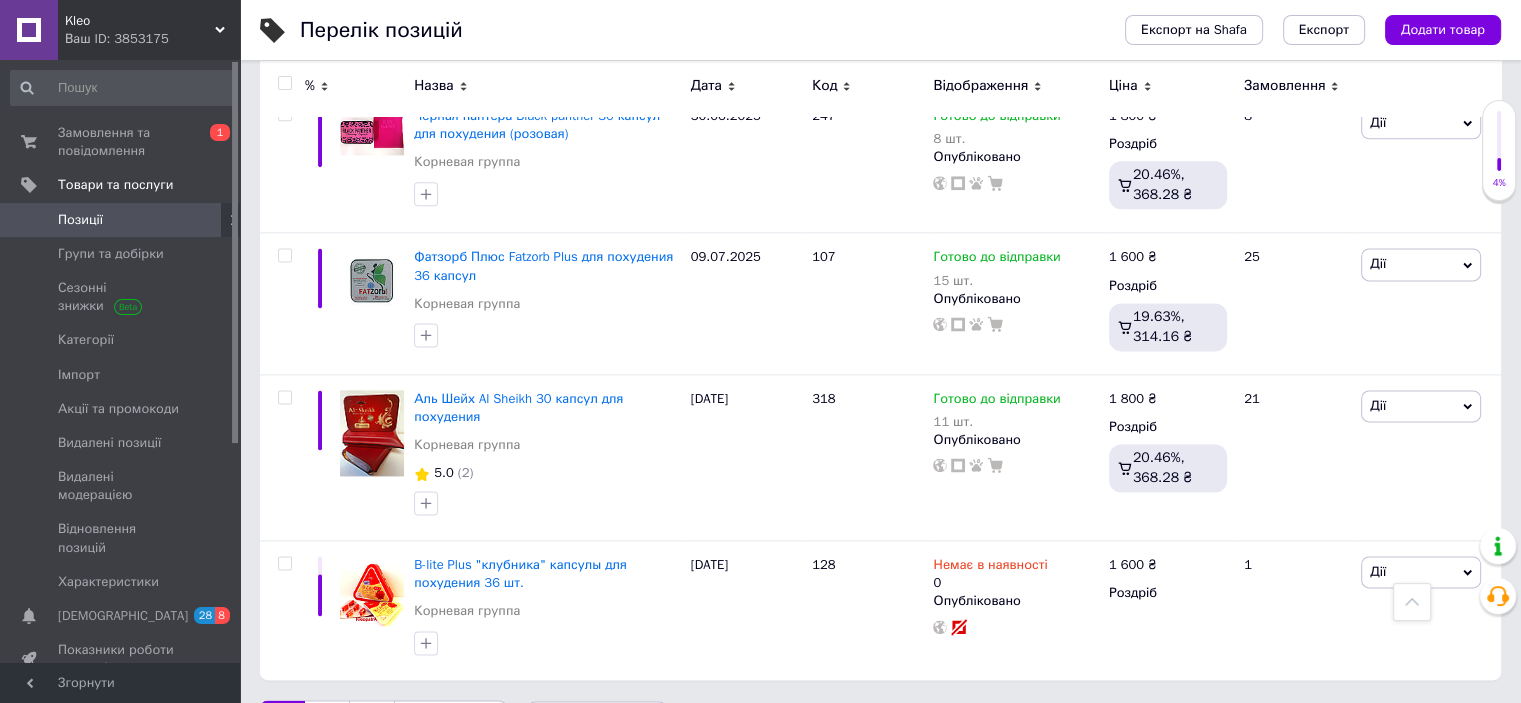 click on "2" at bounding box center (327, 721) 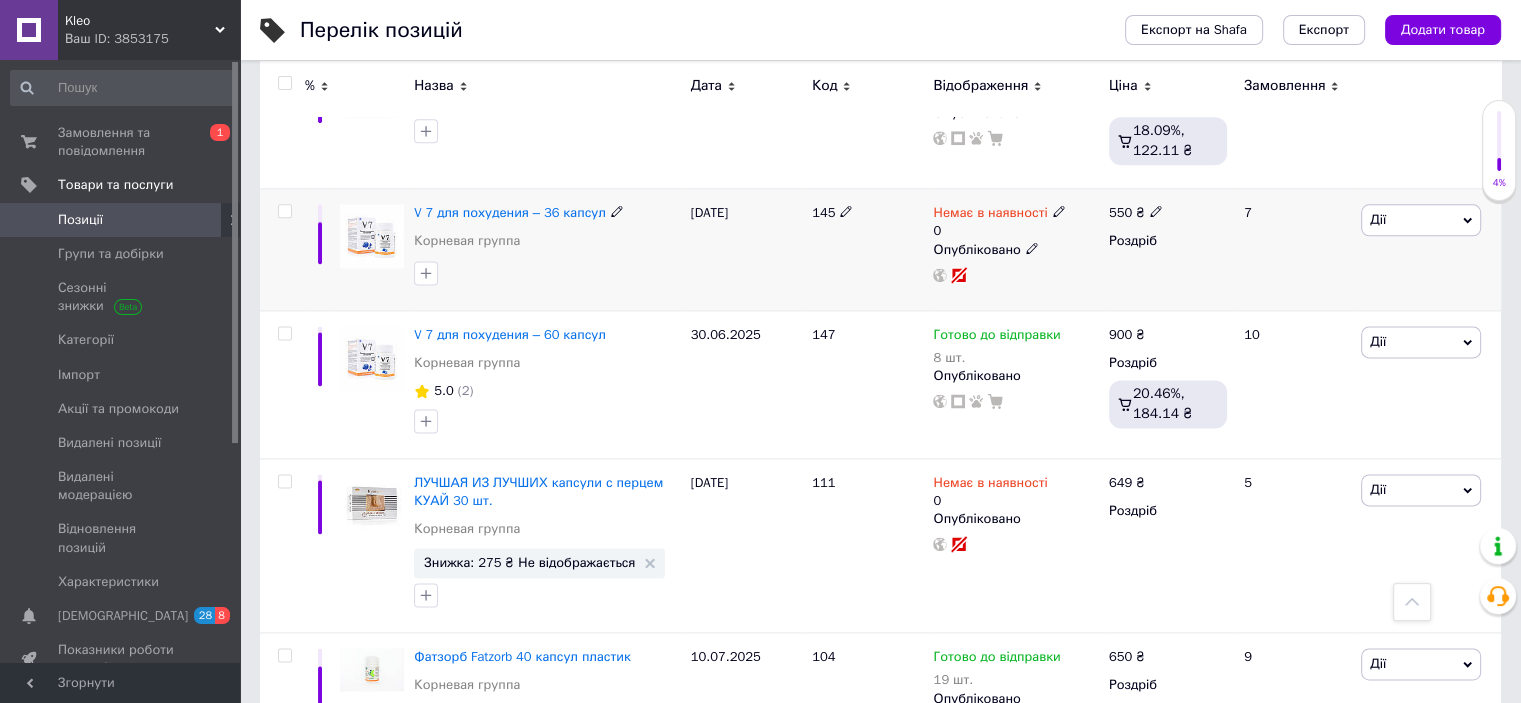 click on "Немає в наявності" at bounding box center (999, 213) 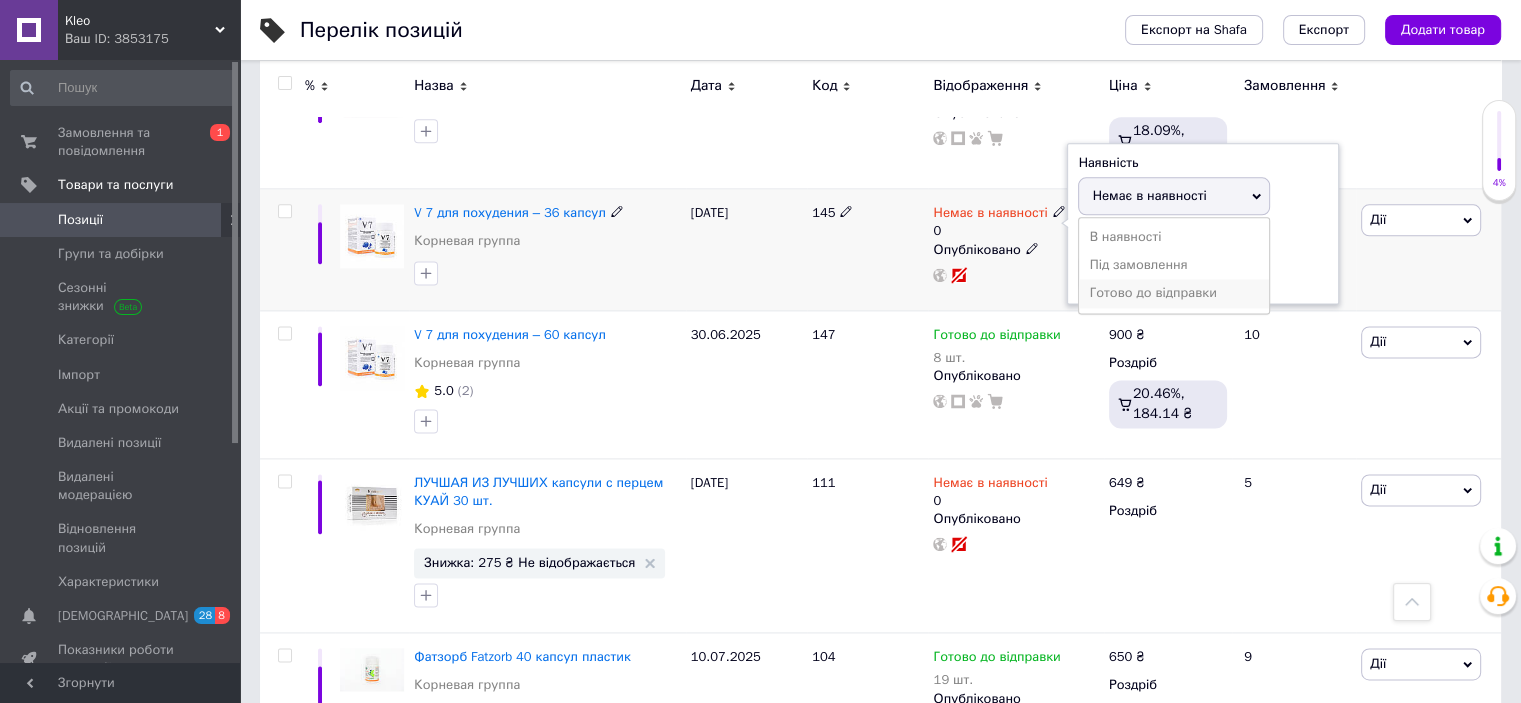 click on "Готово до відправки" at bounding box center (1174, 293) 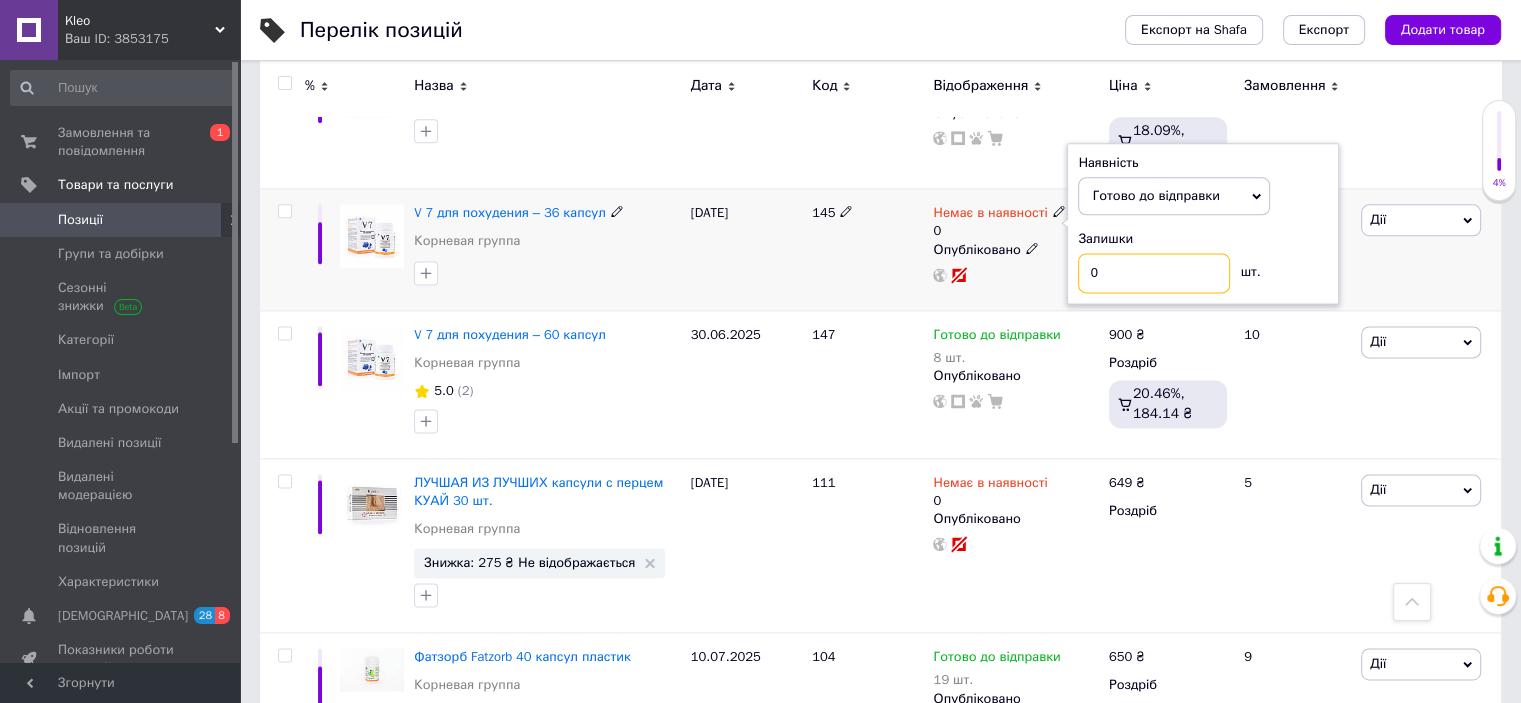 drag, startPoint x: 1145, startPoint y: 235, endPoint x: 1058, endPoint y: 236, distance: 87.005745 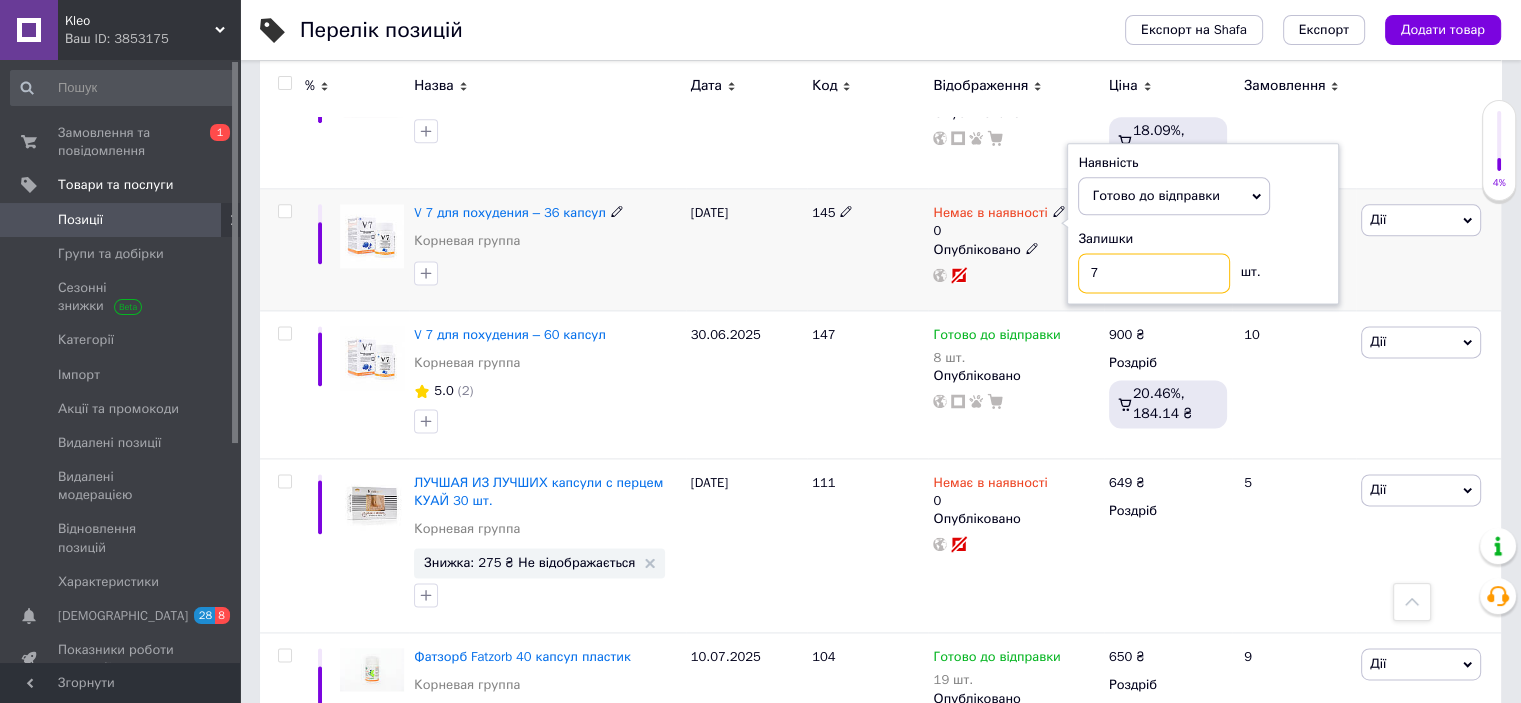 type on "7" 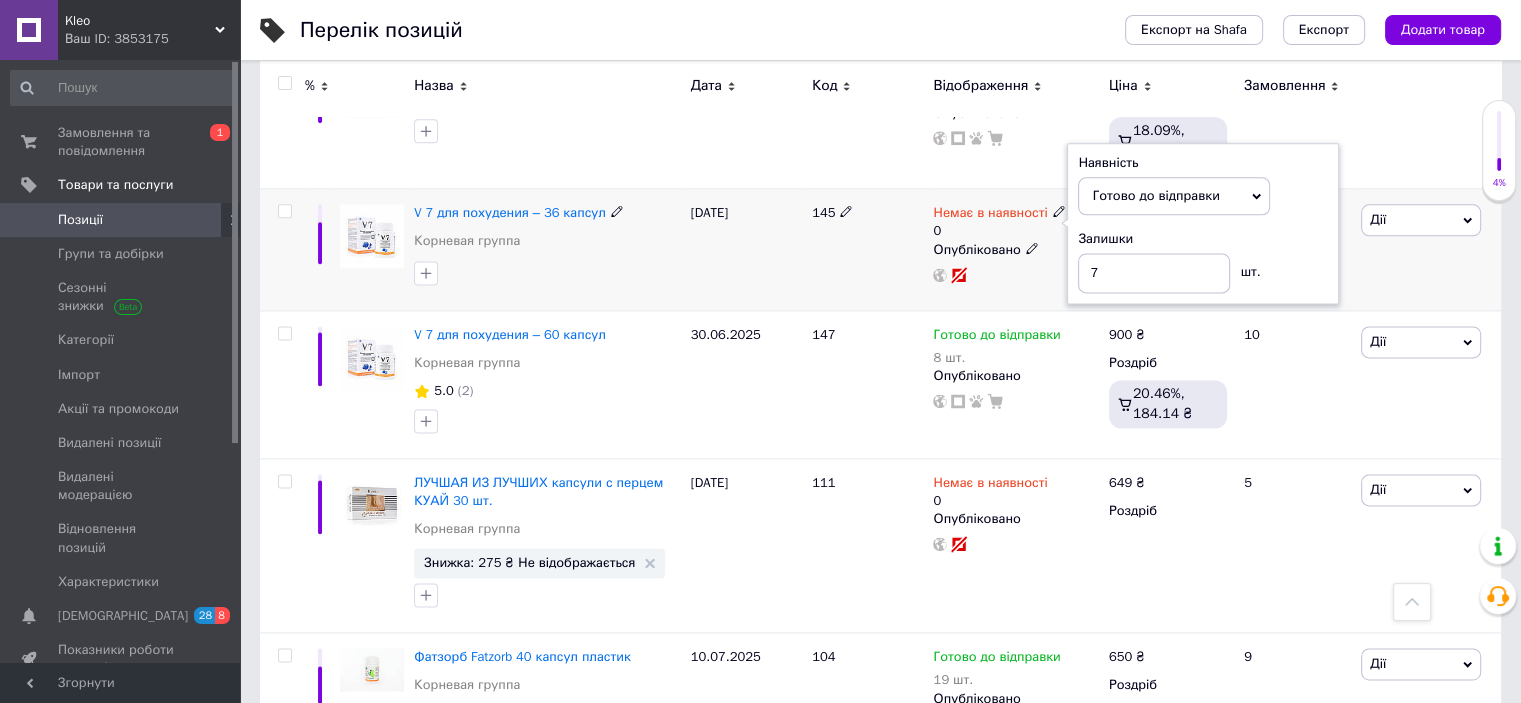 click on "[DATE]" at bounding box center [746, 249] 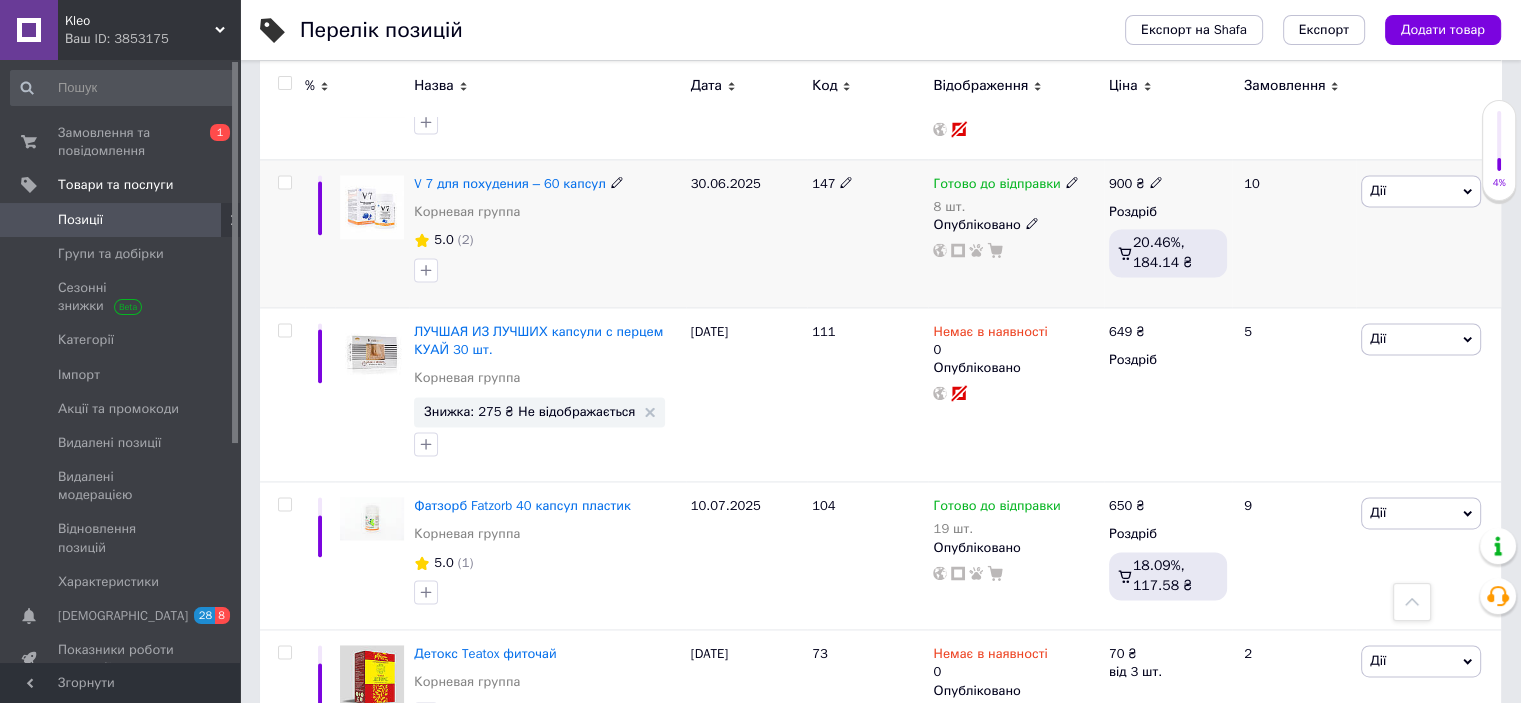 scroll, scrollTop: 2812, scrollLeft: 0, axis: vertical 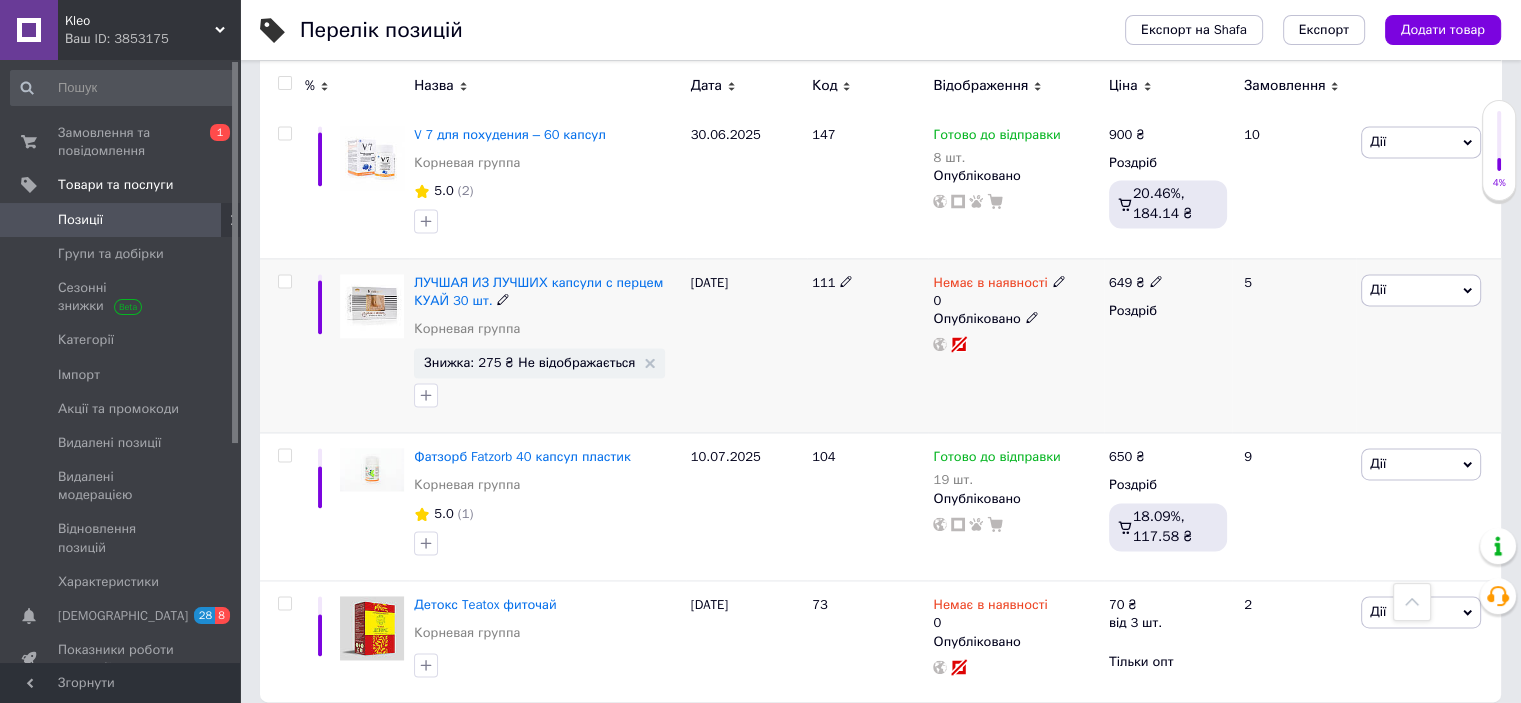 click 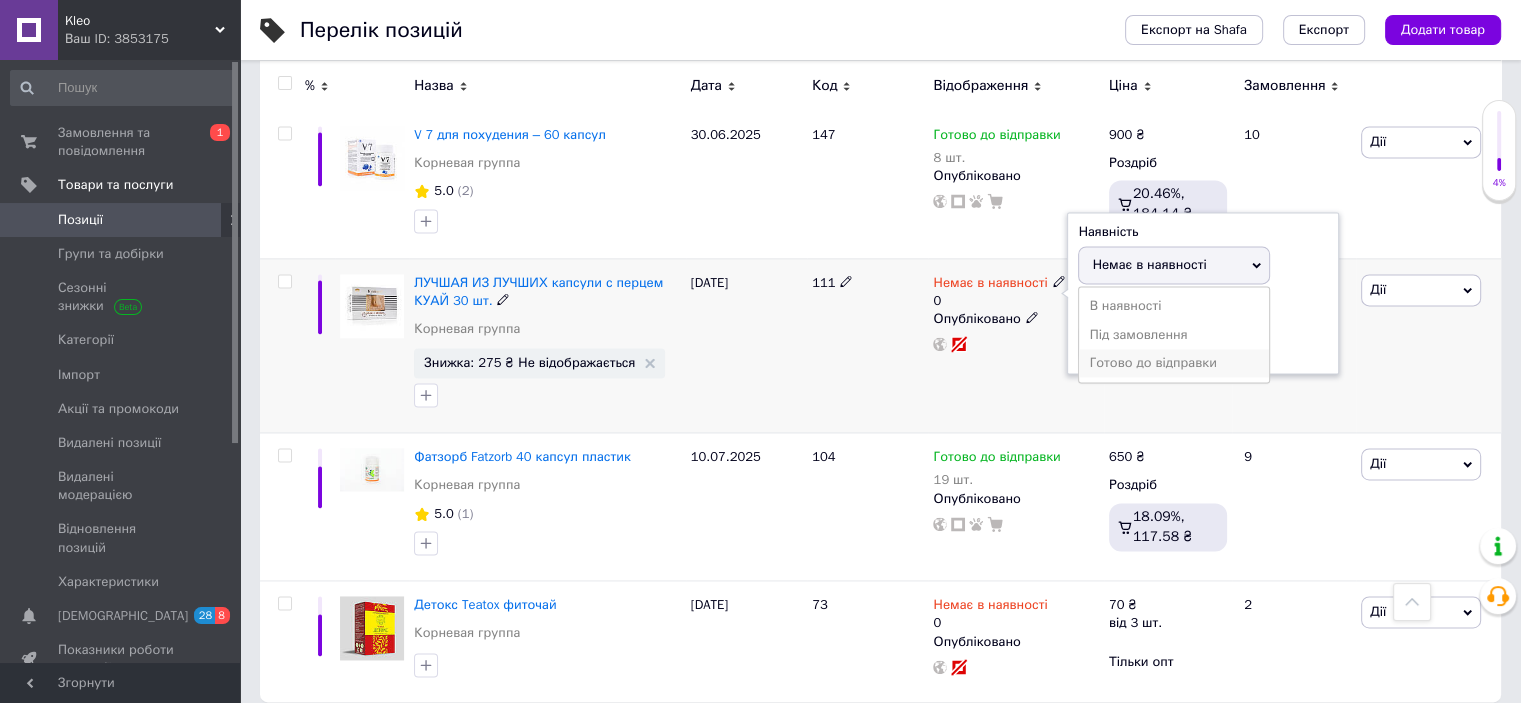click on "Готово до відправки" at bounding box center (1174, 363) 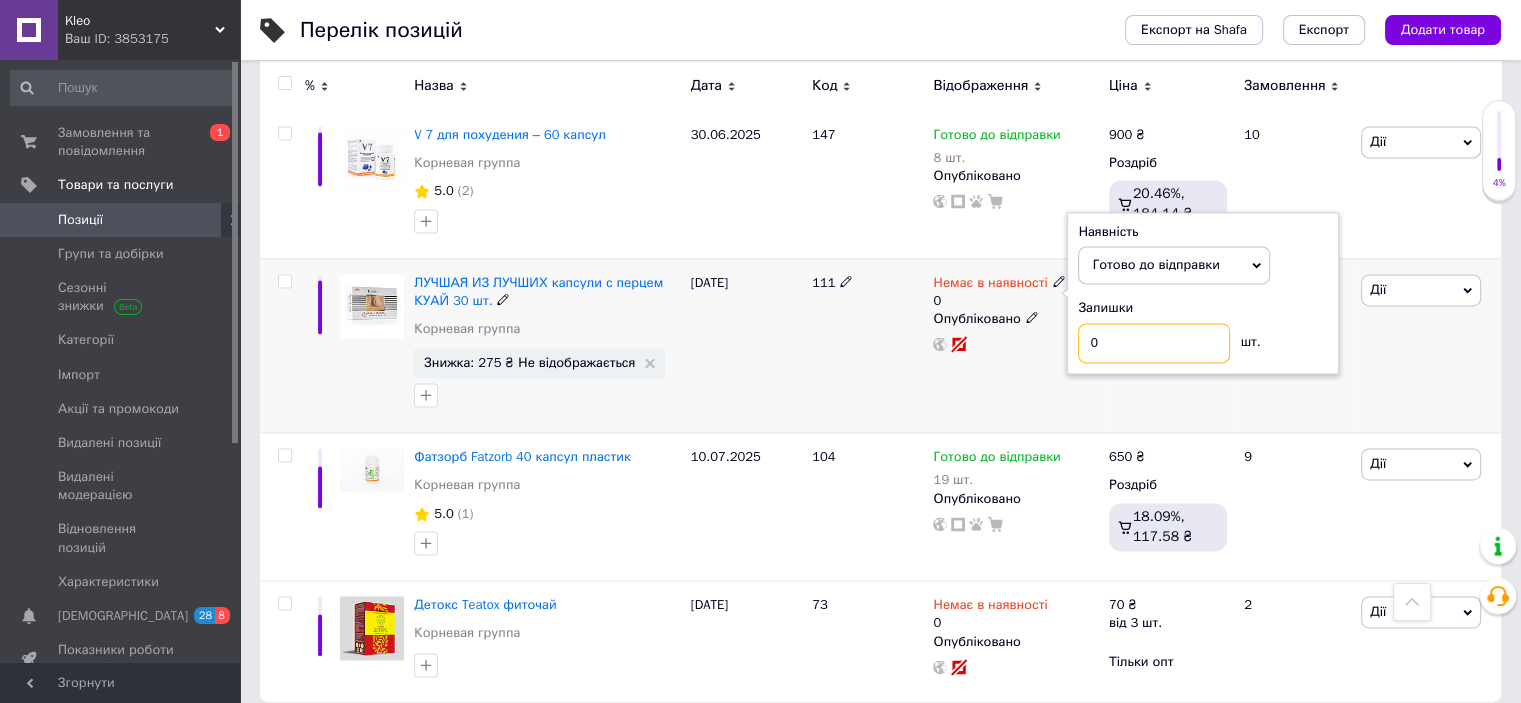 drag, startPoint x: 1144, startPoint y: 294, endPoint x: 1066, endPoint y: 302, distance: 78.40918 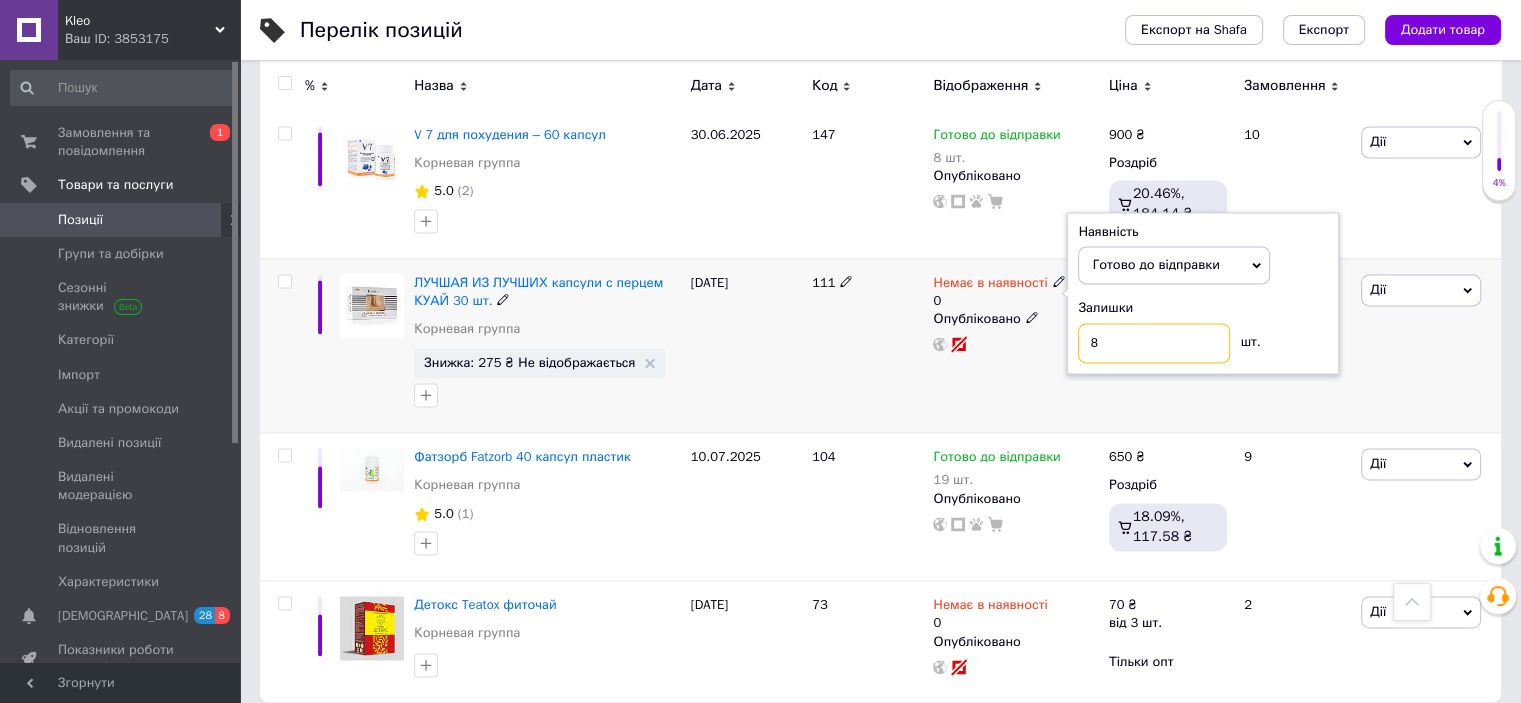 type on "8" 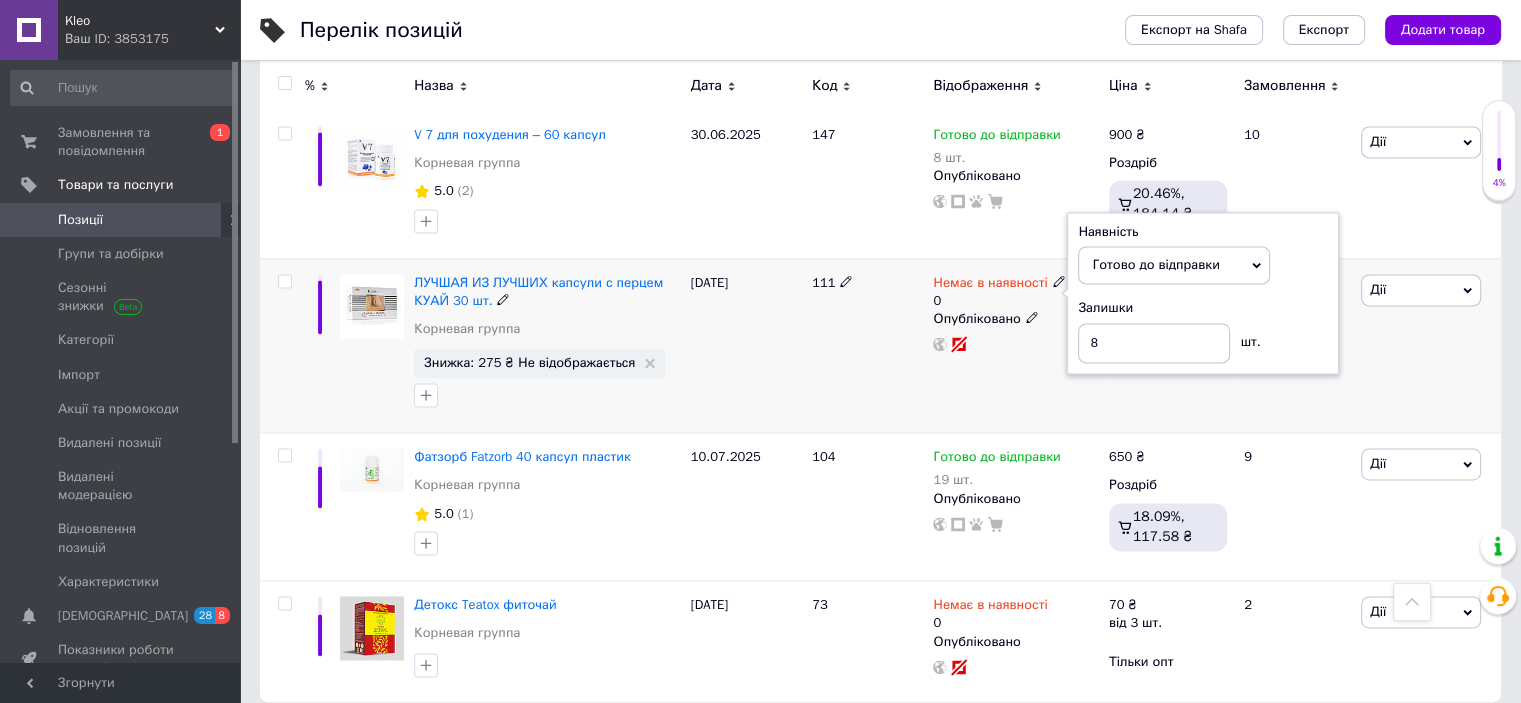 click on "[DATE]" at bounding box center (746, 345) 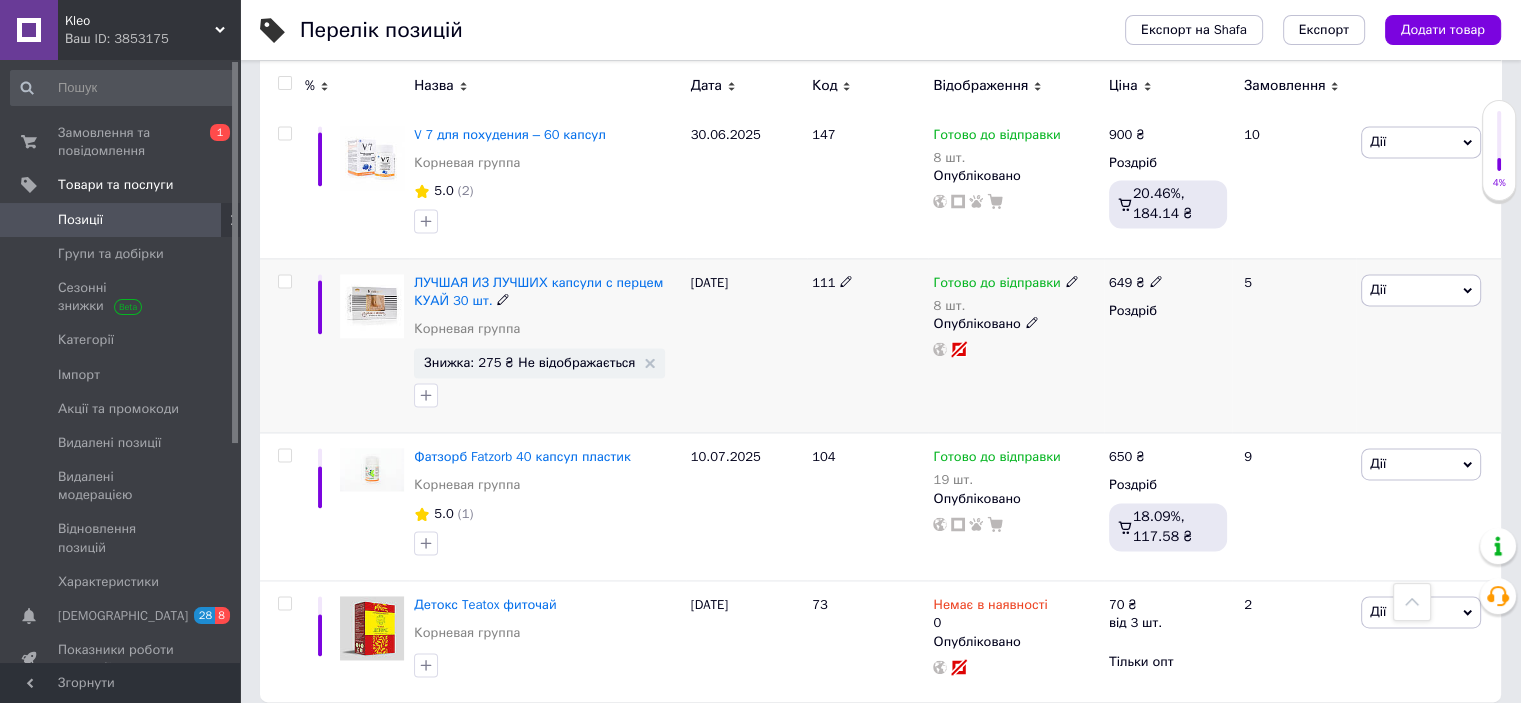 click 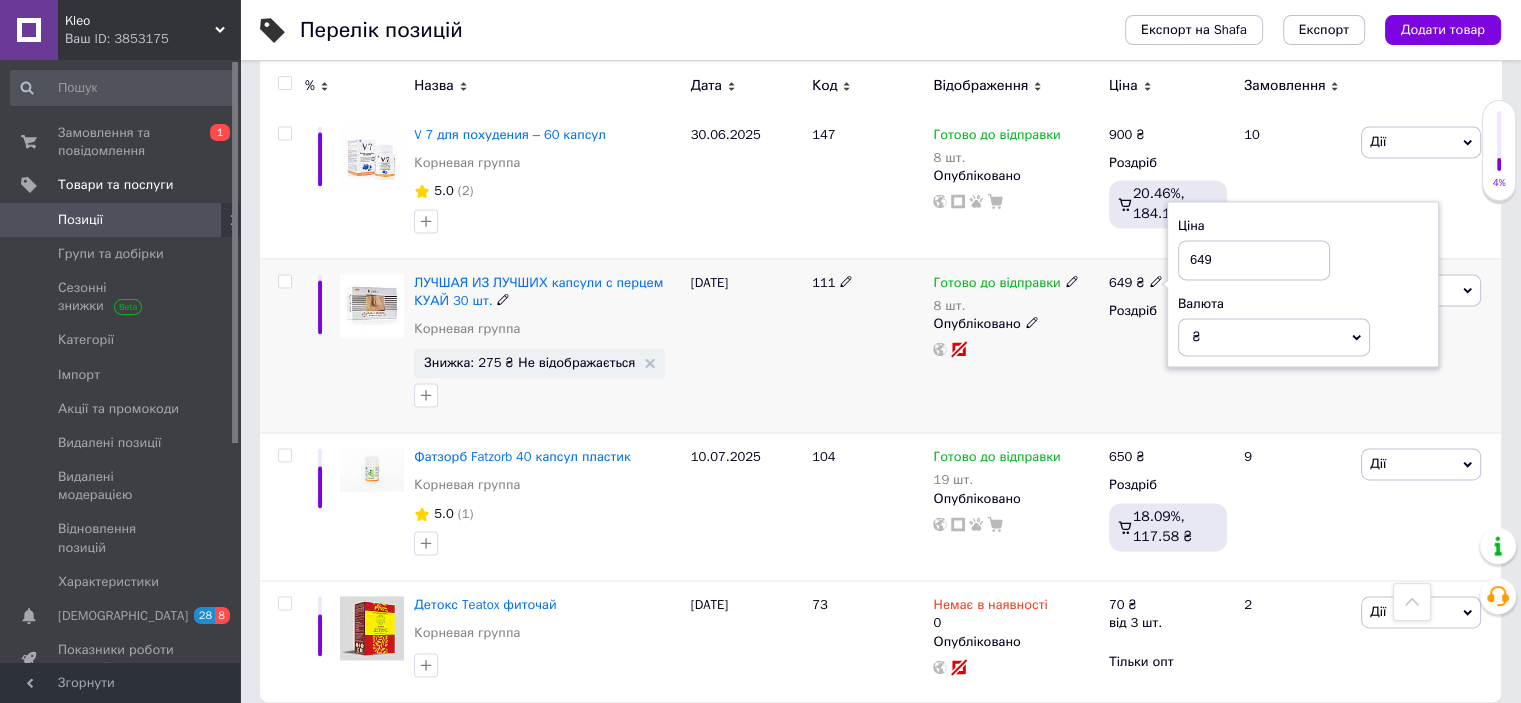 drag, startPoint x: 1198, startPoint y: 224, endPoint x: 1296, endPoint y: 214, distance: 98.50888 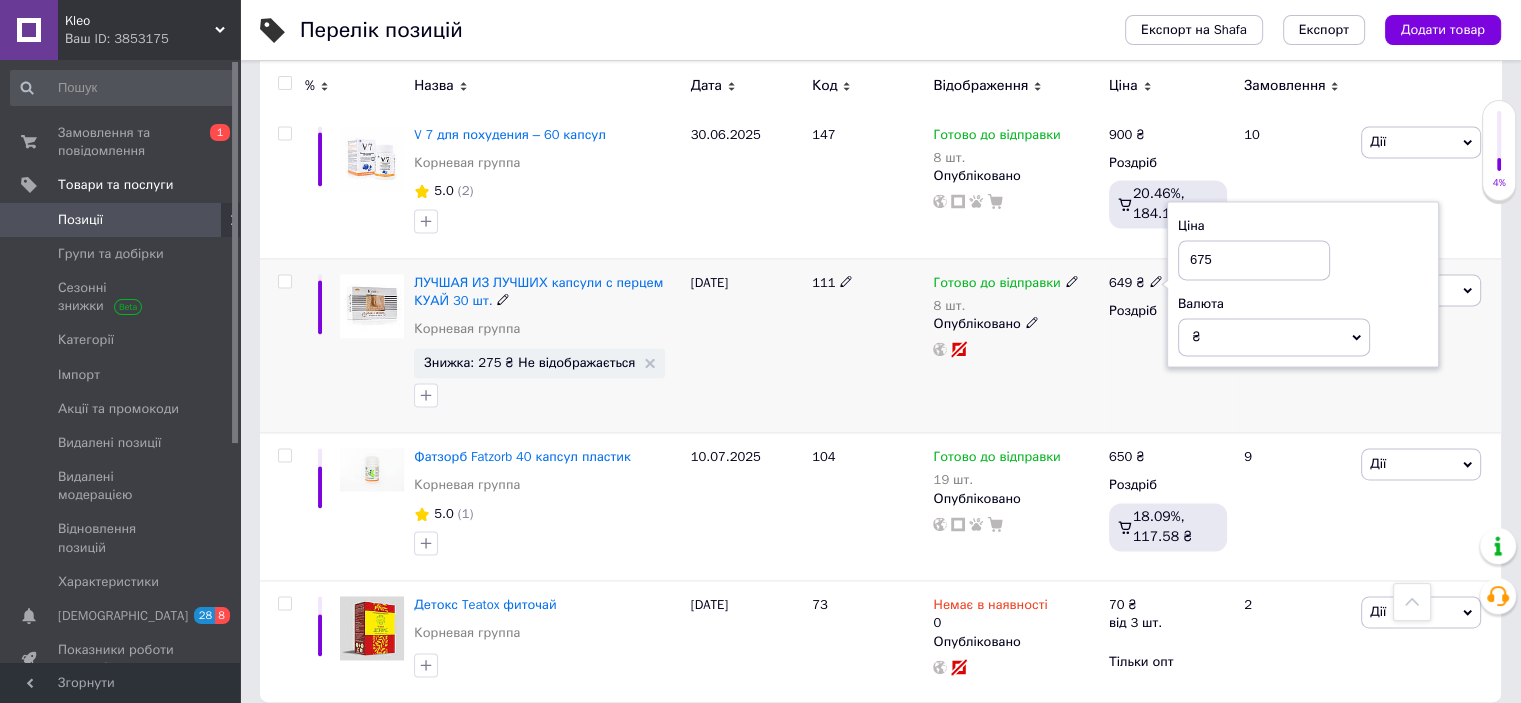 type on "675" 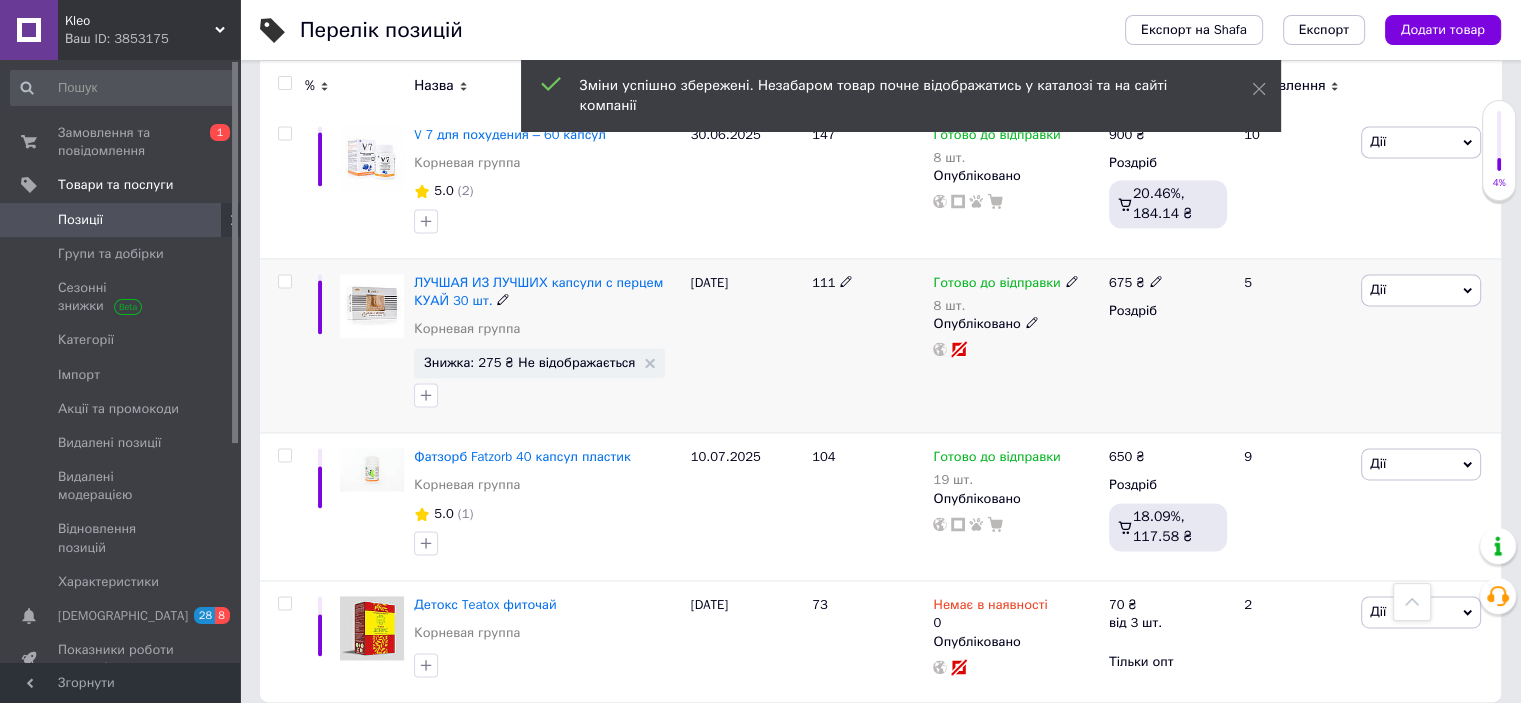 scroll, scrollTop: 2854, scrollLeft: 0, axis: vertical 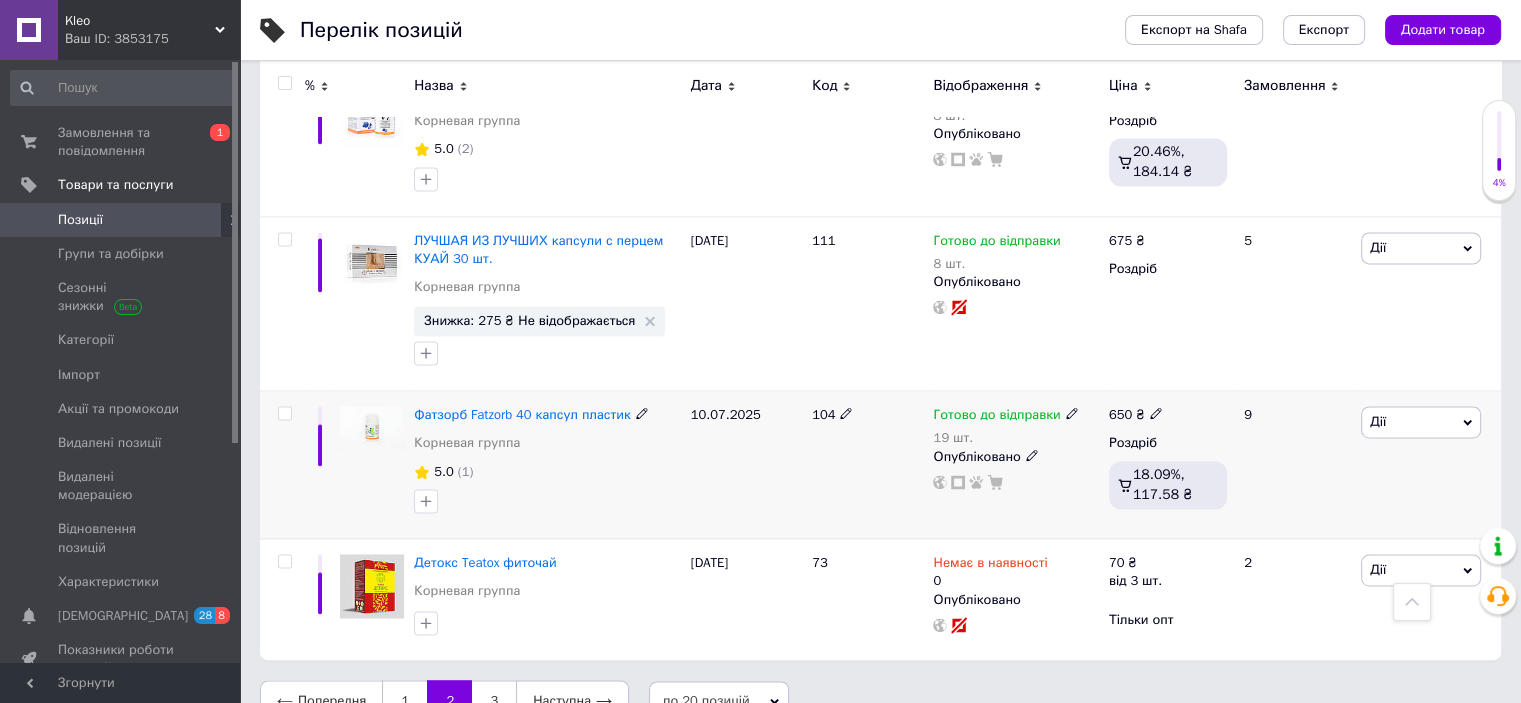 click 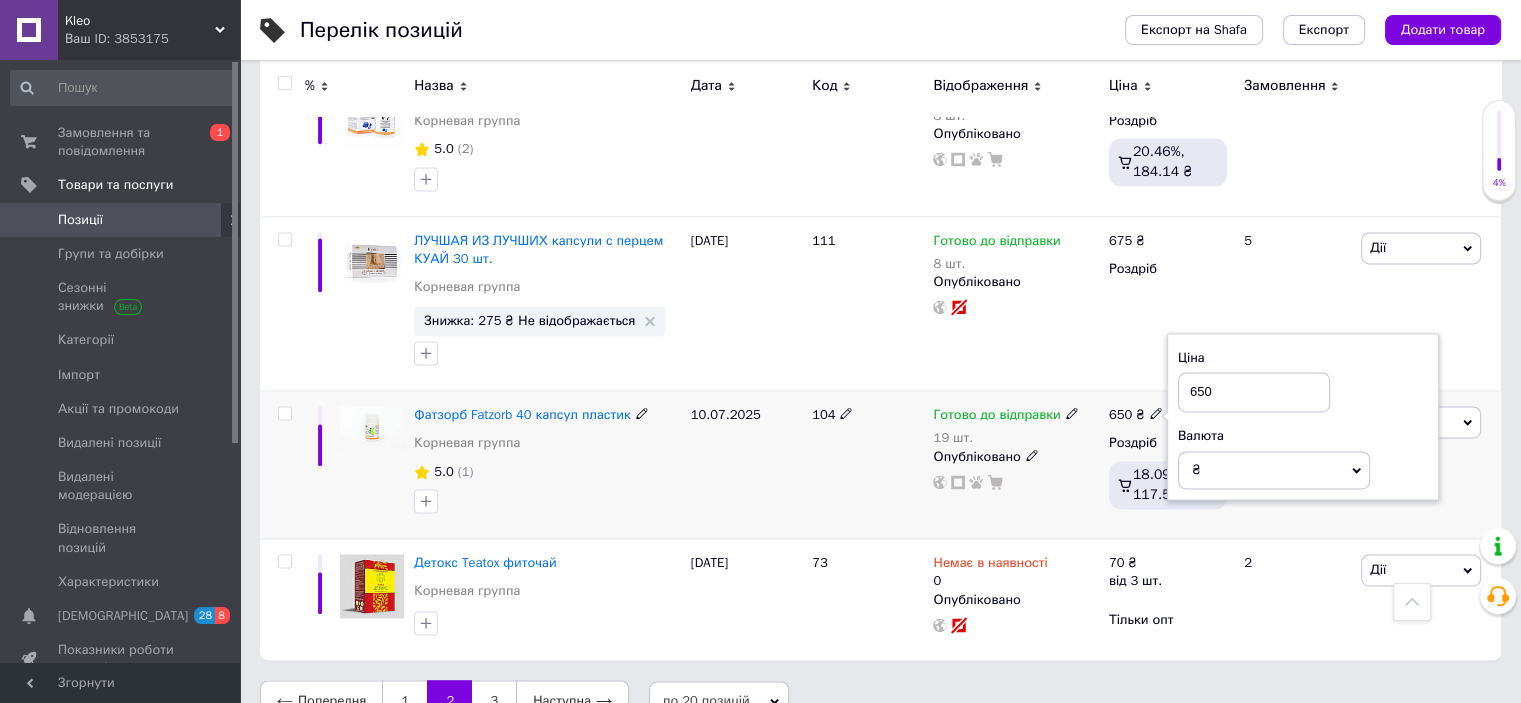 drag, startPoint x: 1194, startPoint y: 352, endPoint x: 1173, endPoint y: 354, distance: 21.095022 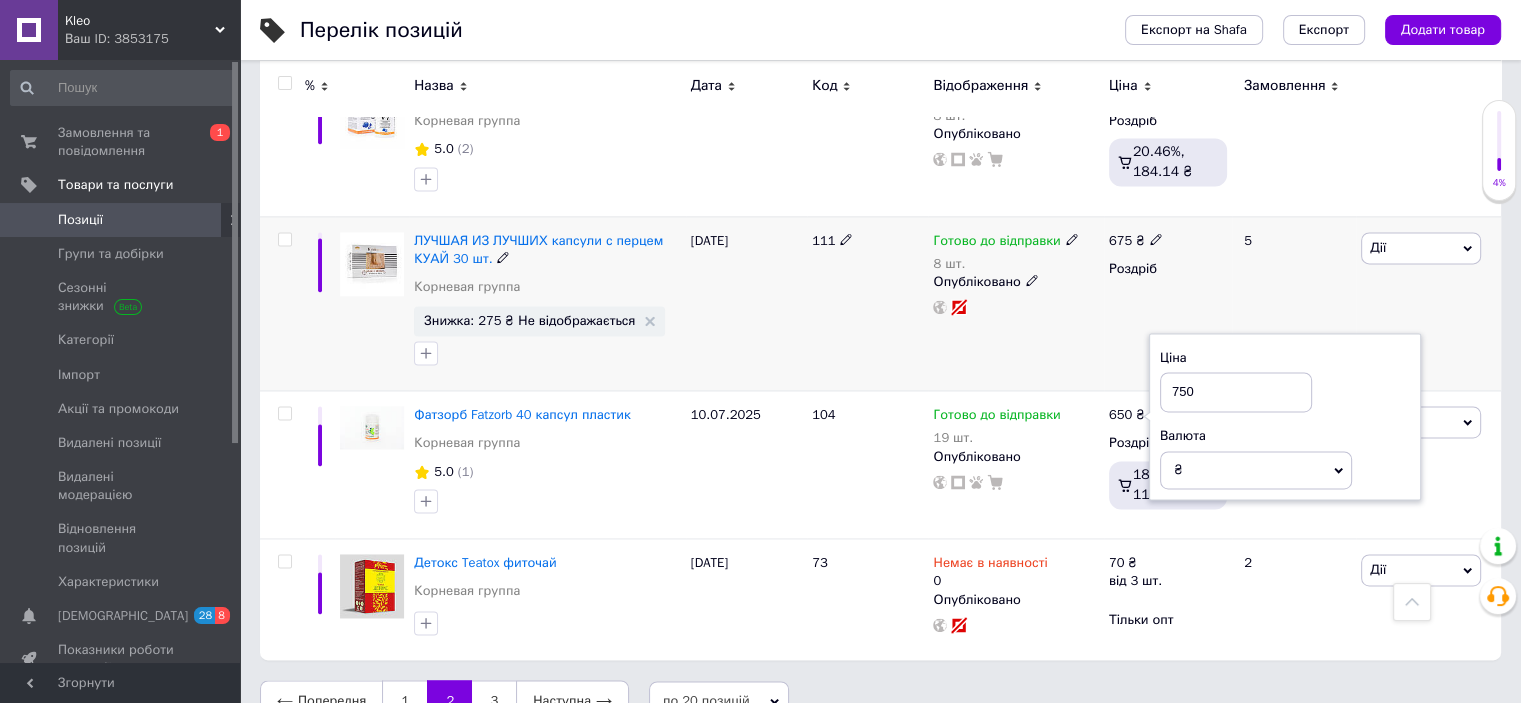 type on "750" 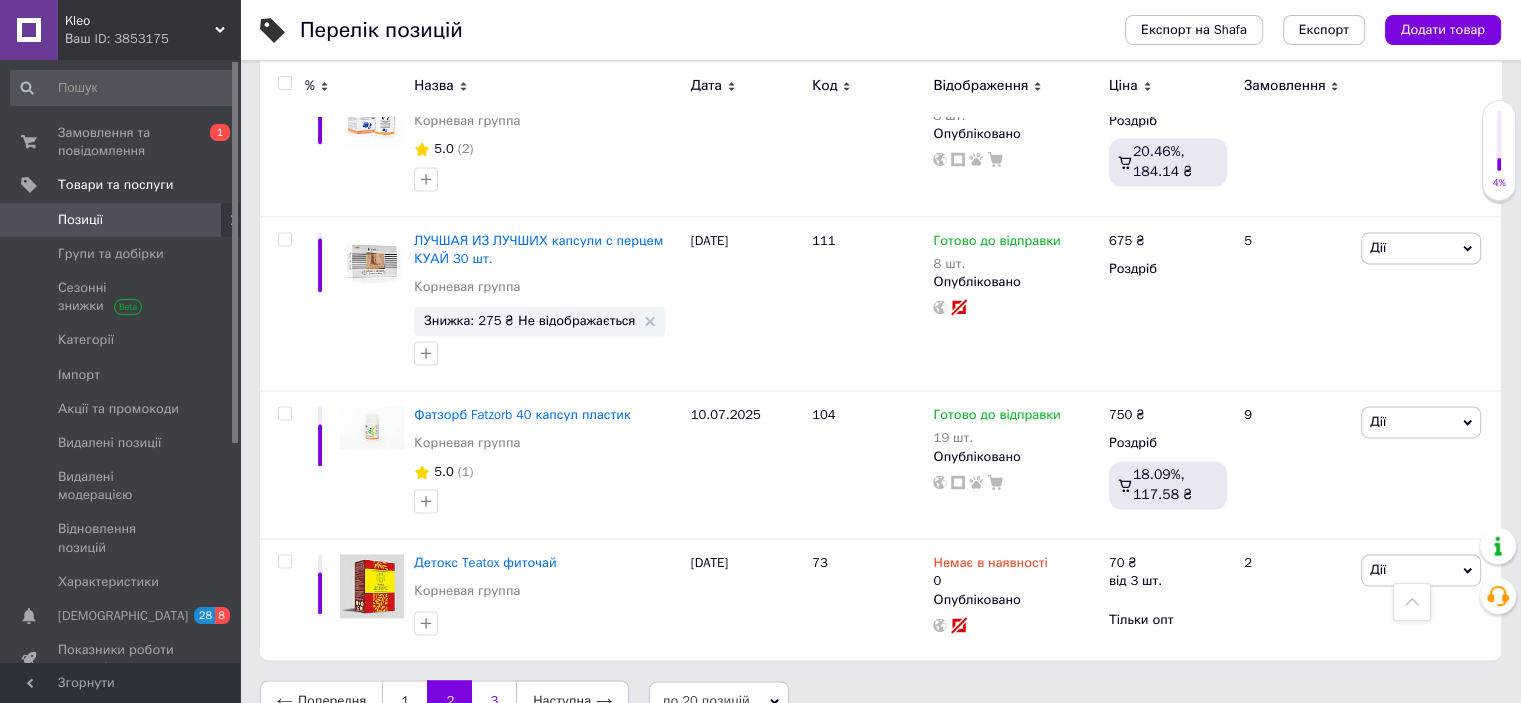 click on "3" at bounding box center [494, 701] 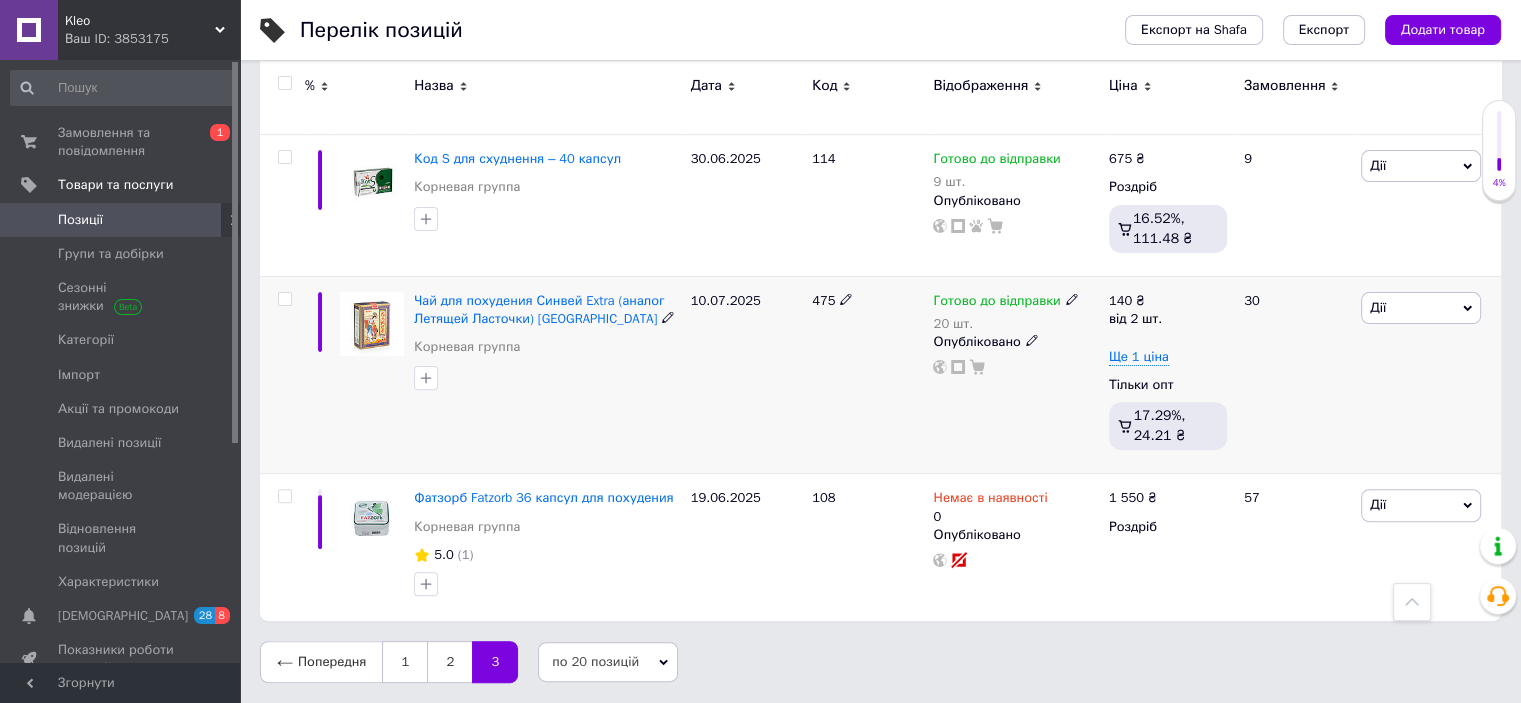 scroll, scrollTop: 563, scrollLeft: 0, axis: vertical 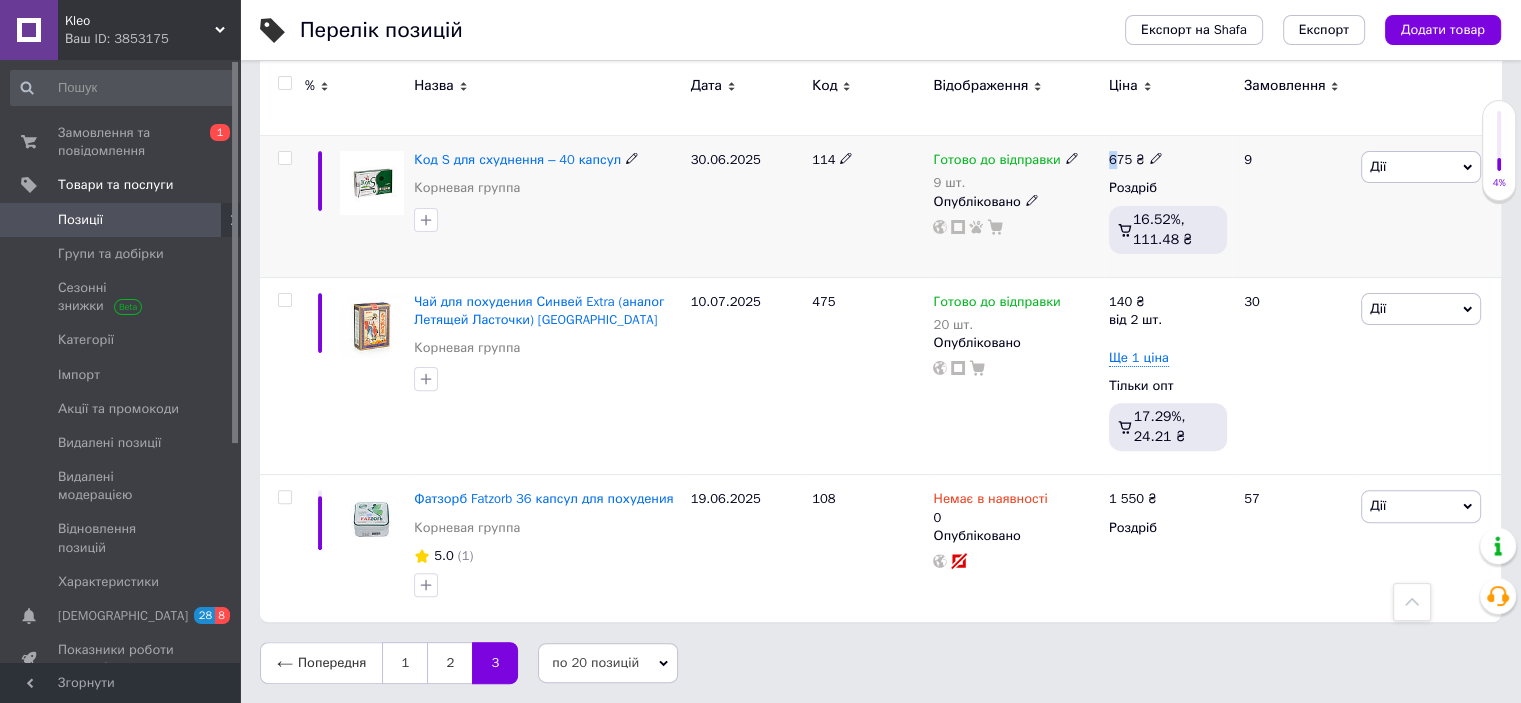 click on "675" at bounding box center (1120, 159) 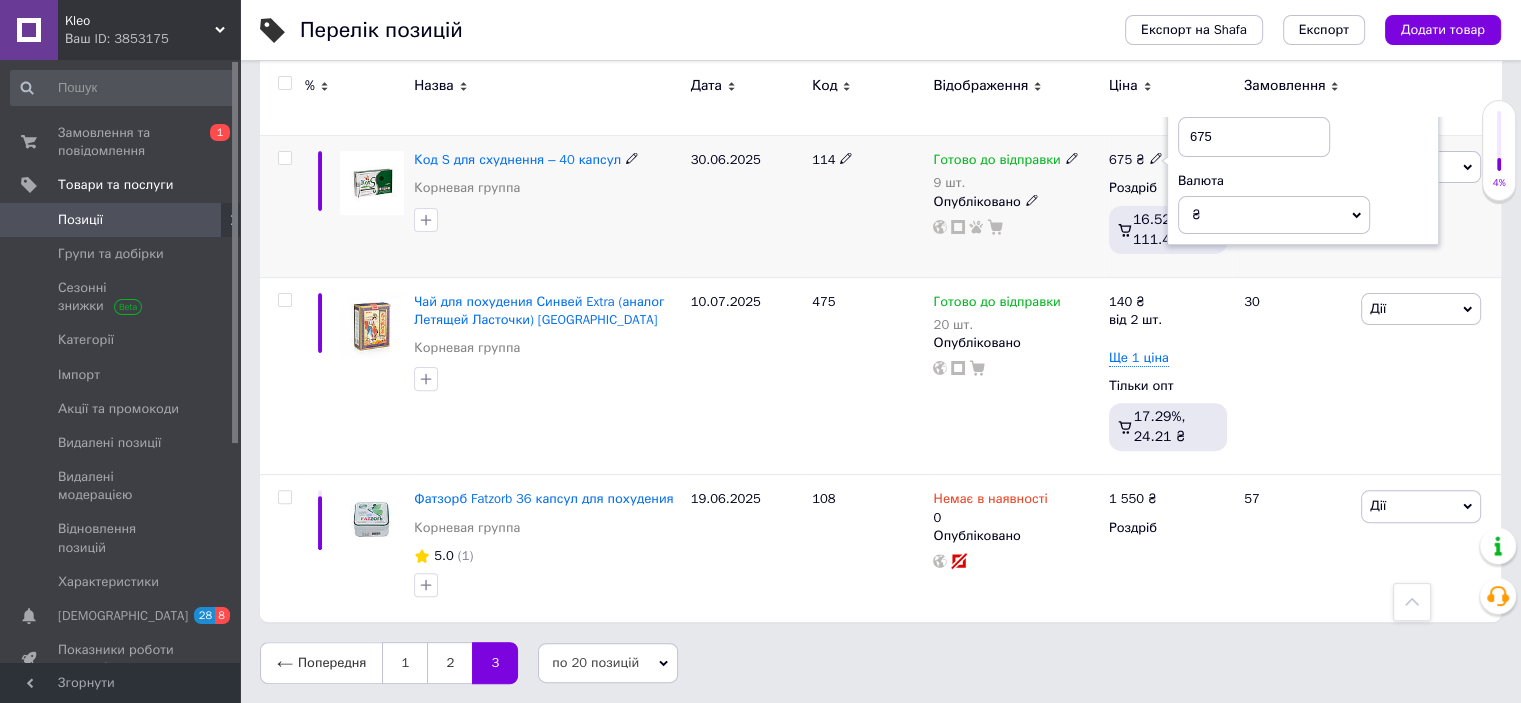 click on "675" at bounding box center (1254, 137) 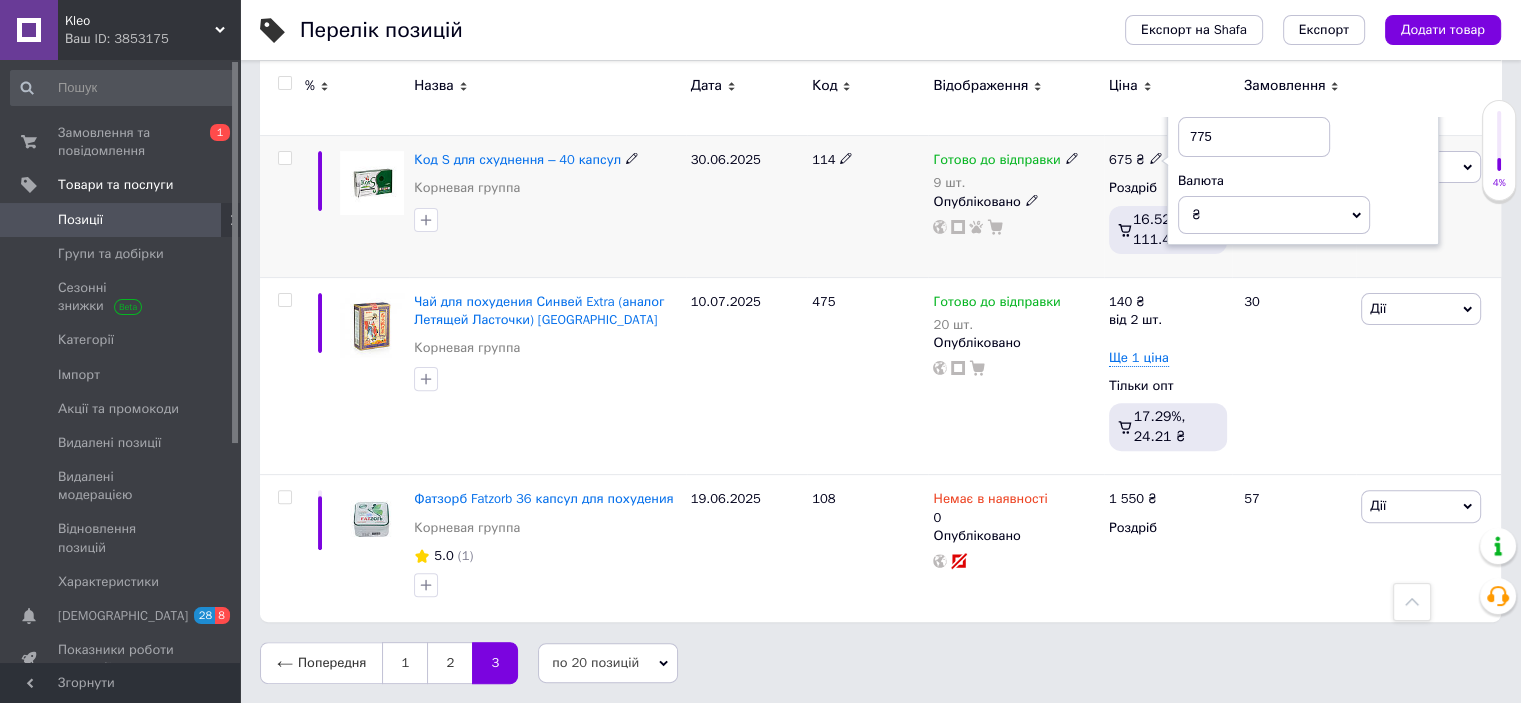 type on "775" 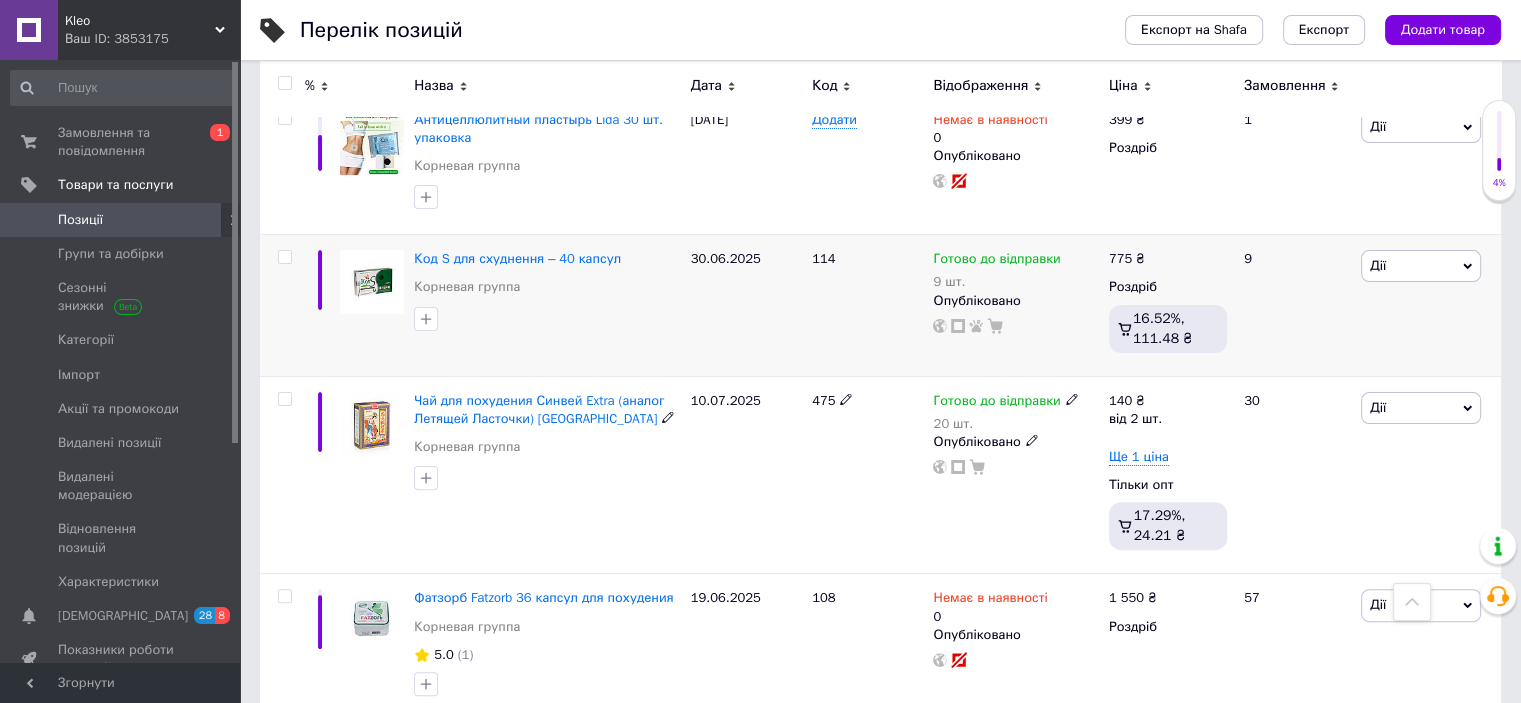 scroll, scrollTop: 463, scrollLeft: 0, axis: vertical 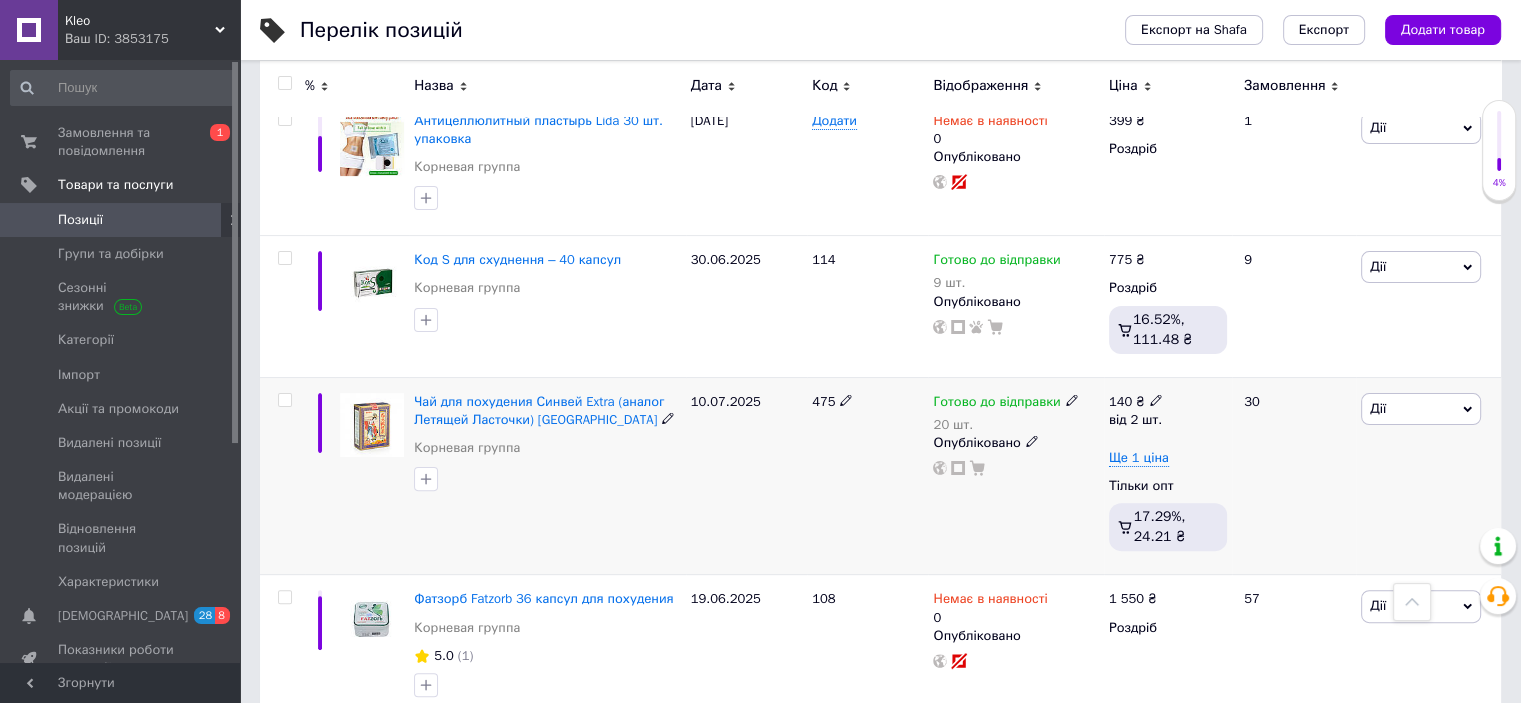 click 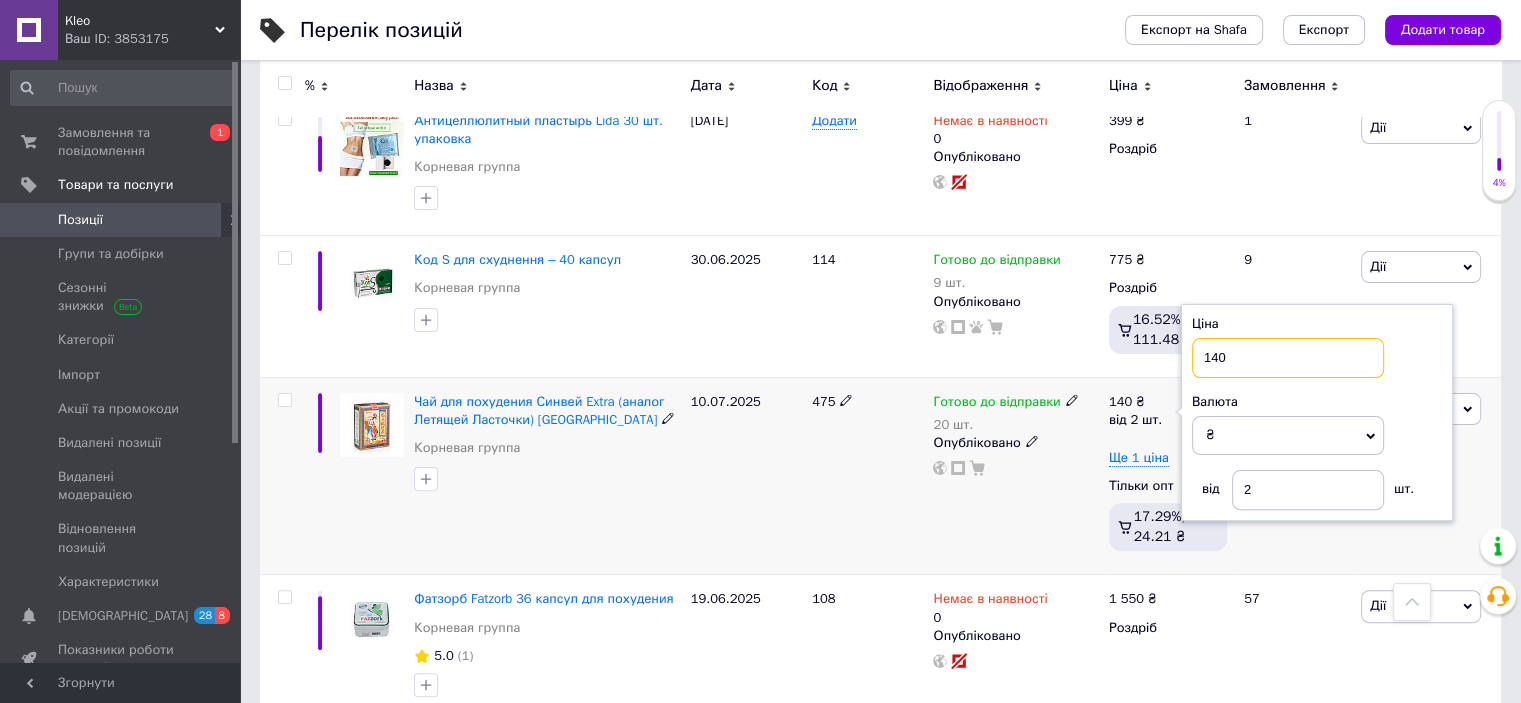 click on "140" at bounding box center [1288, 358] 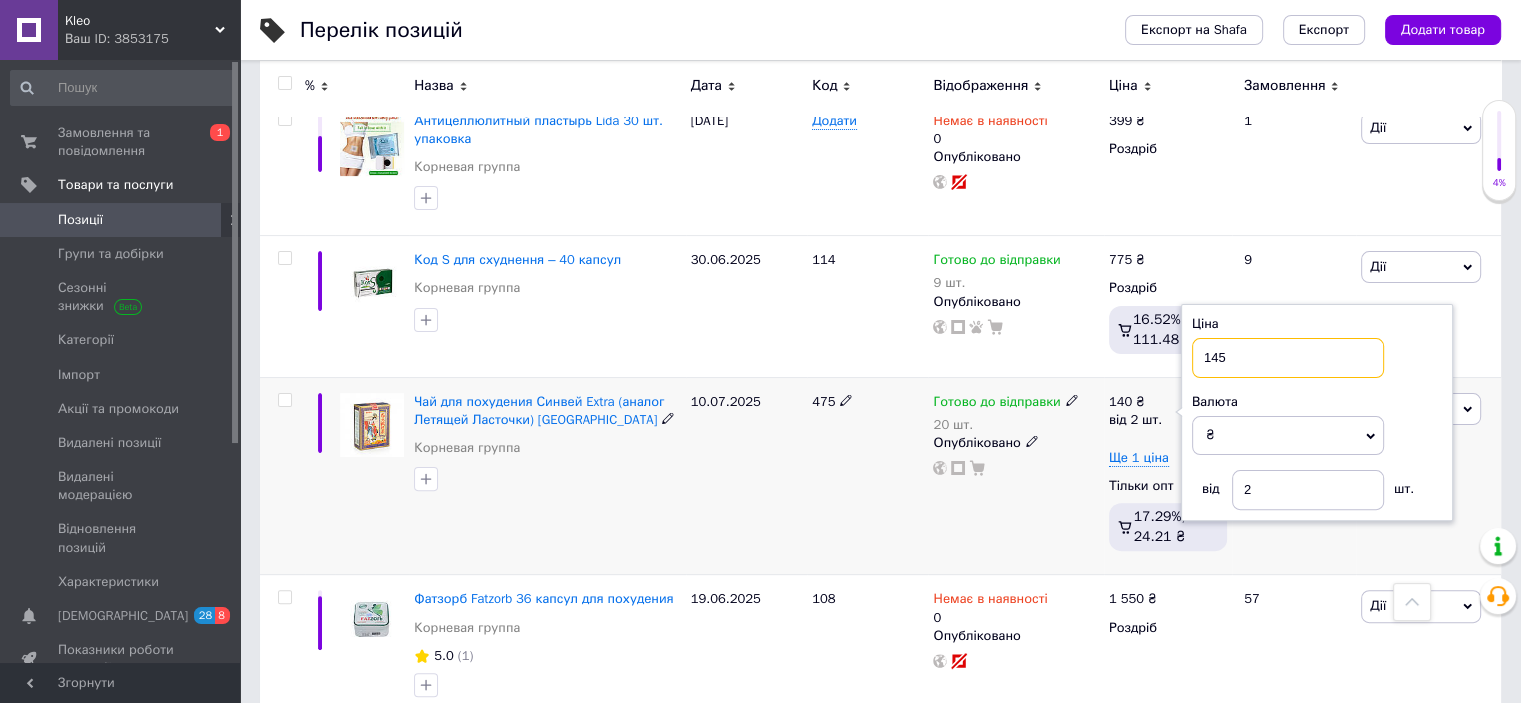 type on "145" 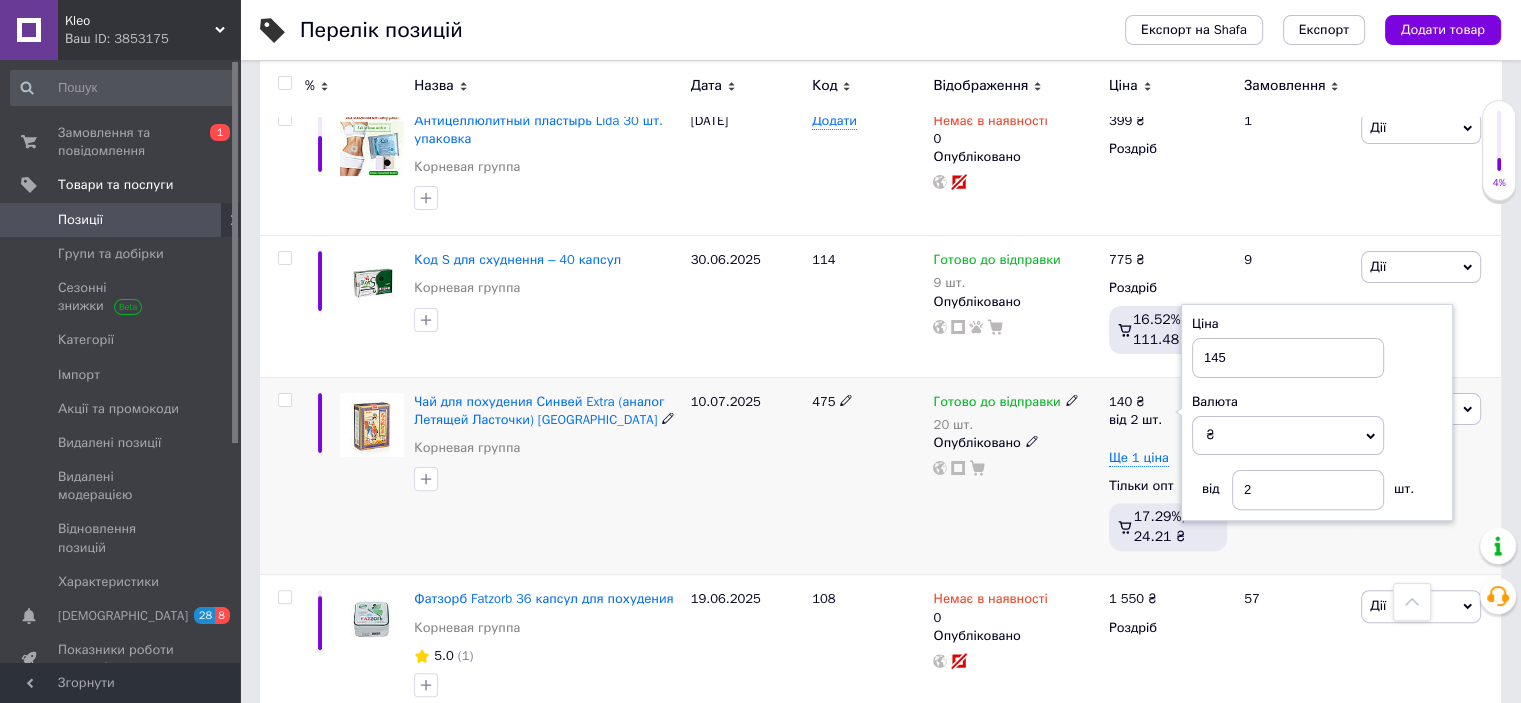 click on "10.07.2025" at bounding box center (746, 476) 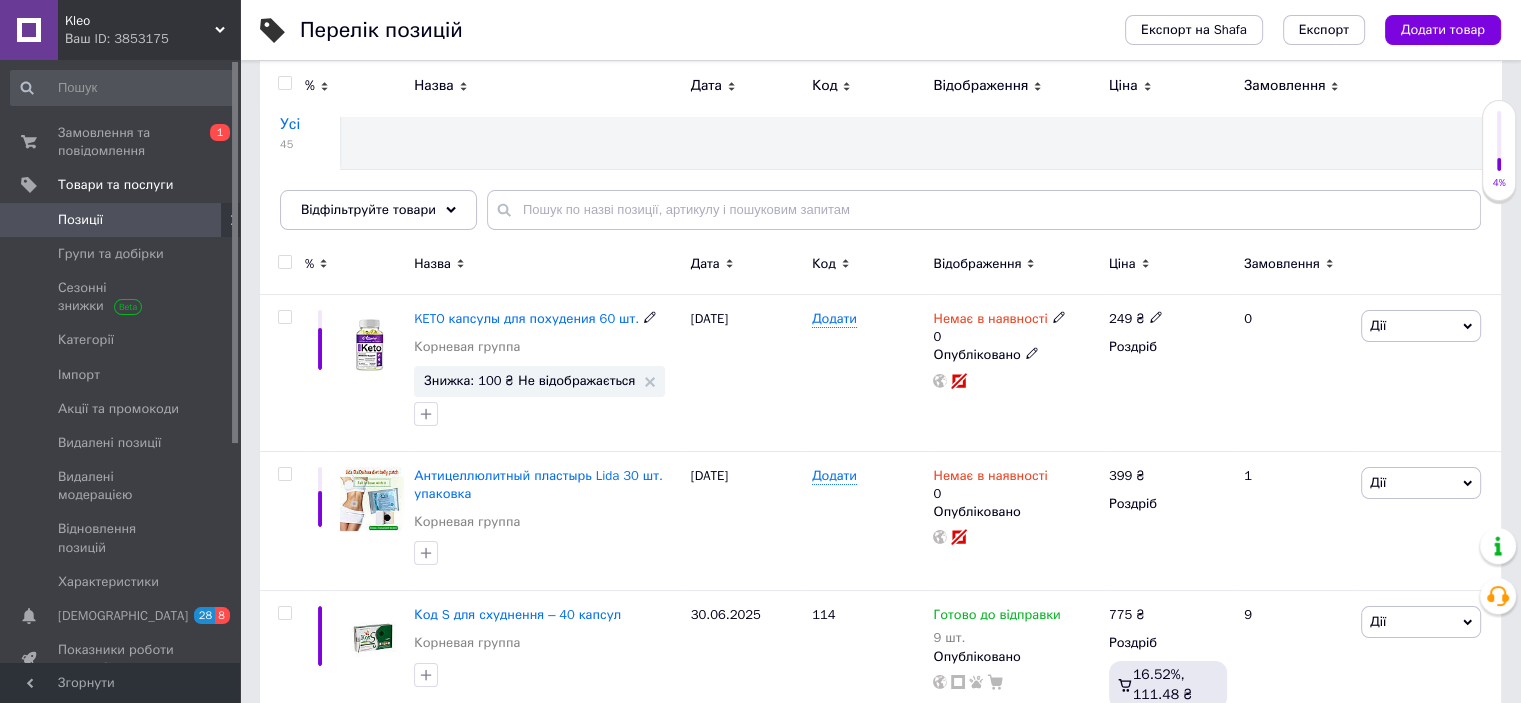 scroll, scrollTop: 63, scrollLeft: 0, axis: vertical 